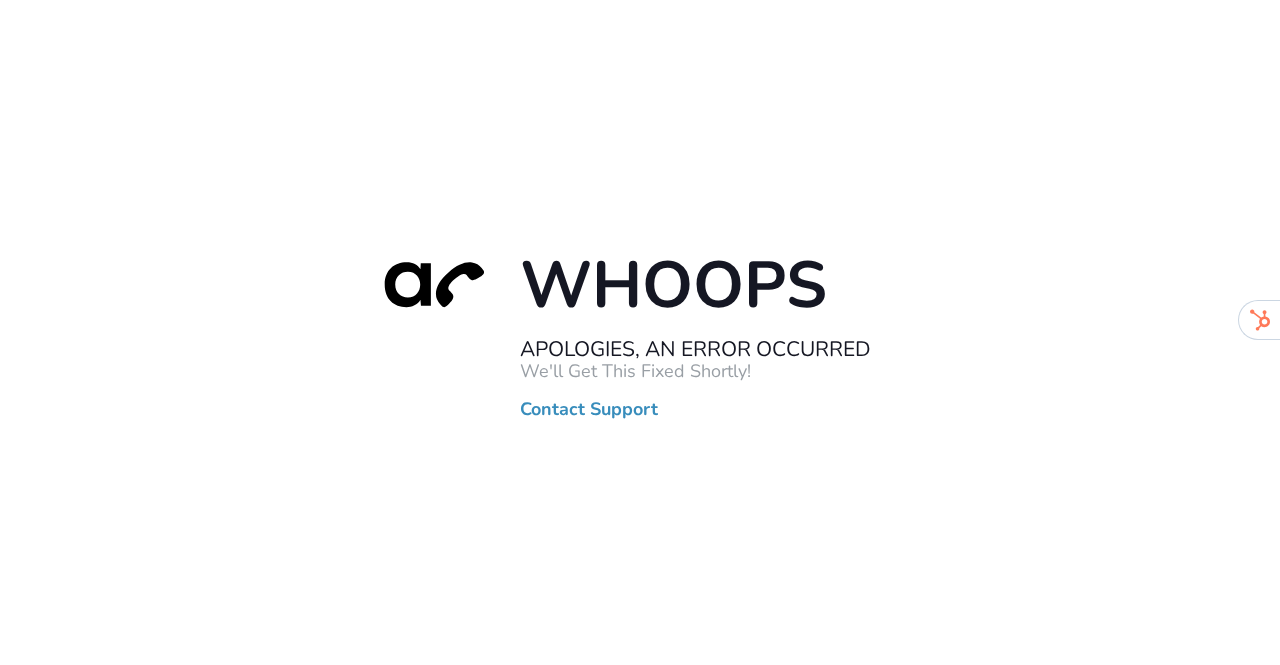 scroll, scrollTop: 0, scrollLeft: 0, axis: both 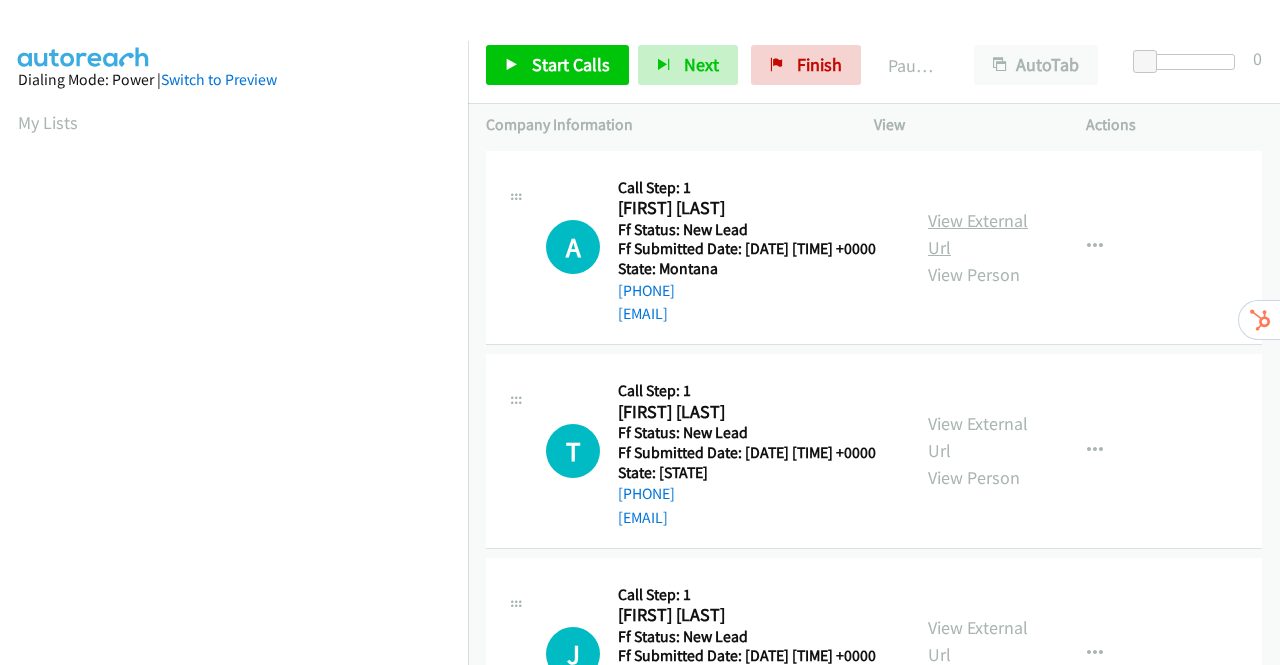 click on "View External Url" at bounding box center (978, 234) 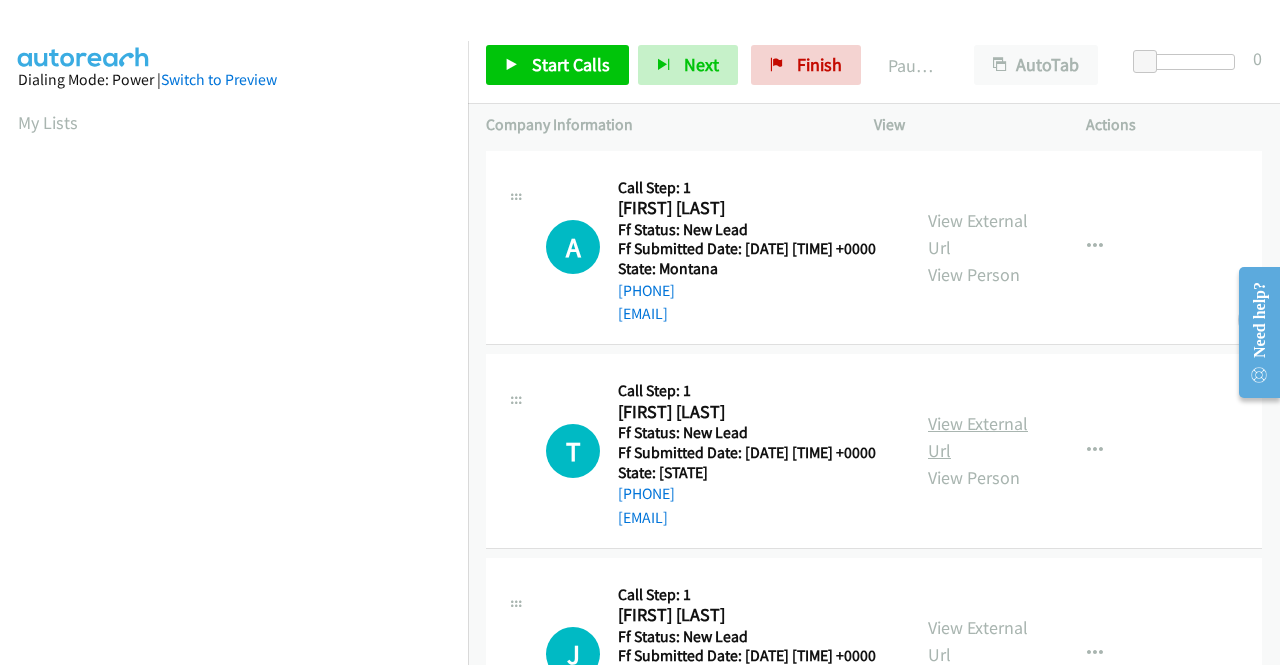 click on "View External Url" at bounding box center (978, 437) 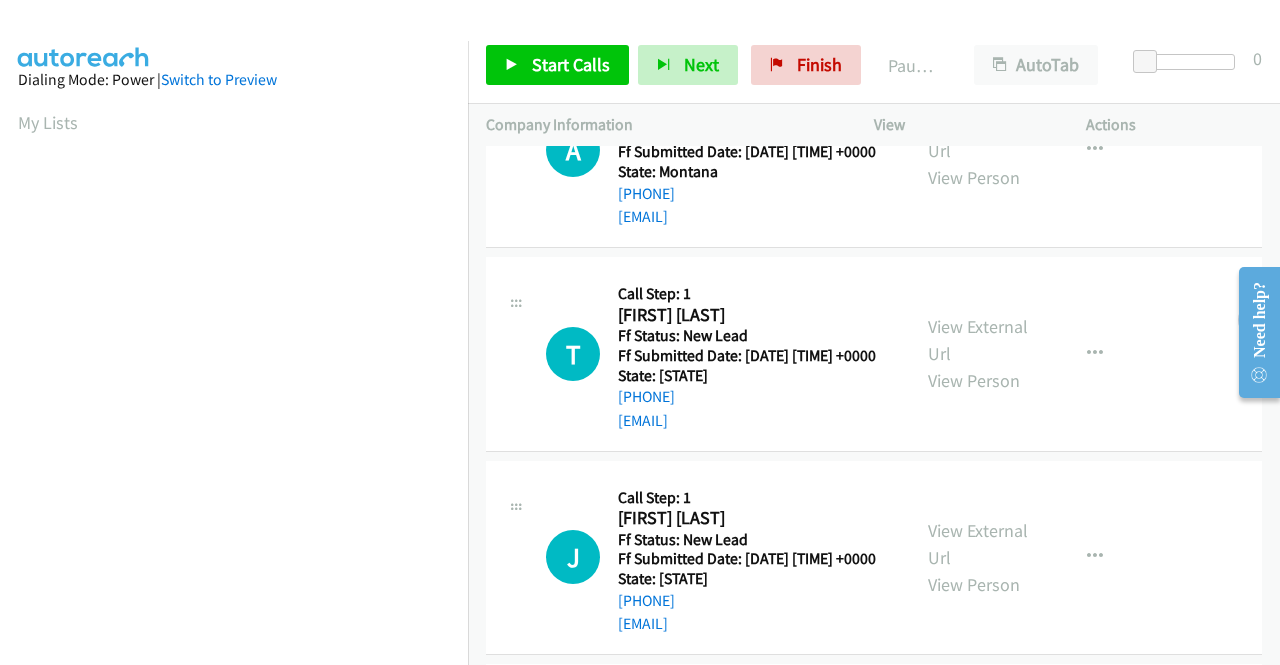 scroll, scrollTop: 200, scrollLeft: 0, axis: vertical 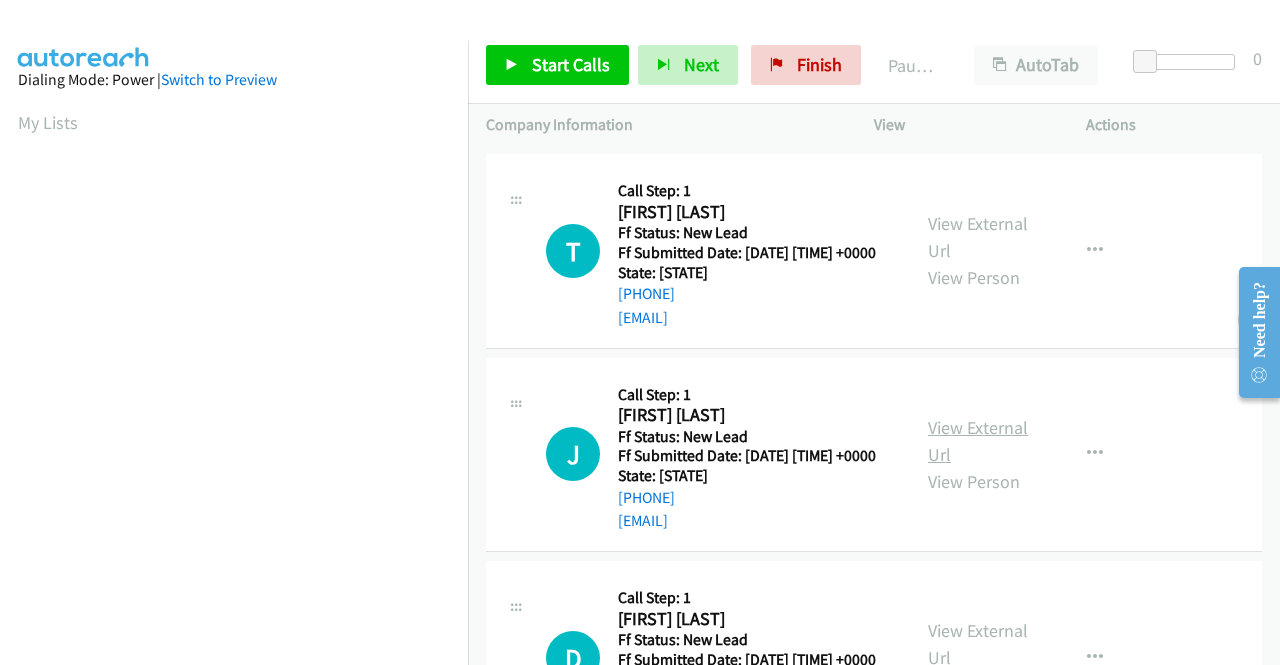 click on "View External Url" at bounding box center (978, 441) 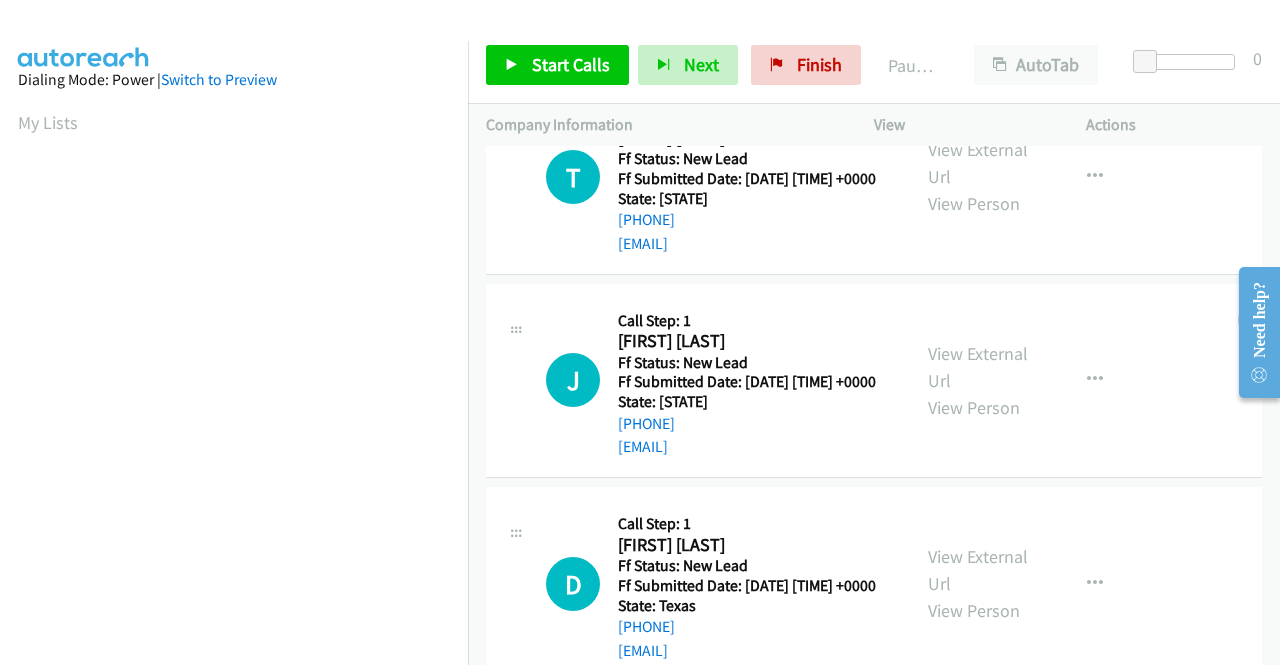 scroll, scrollTop: 400, scrollLeft: 0, axis: vertical 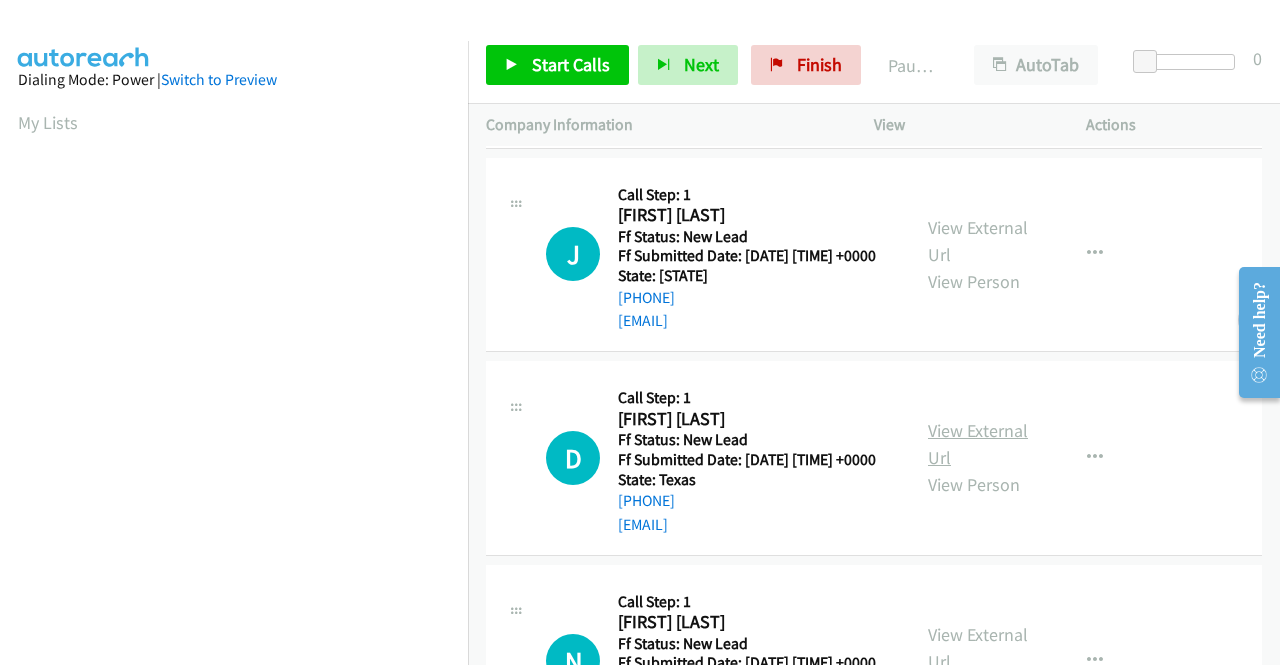 click on "View External Url" at bounding box center (978, 444) 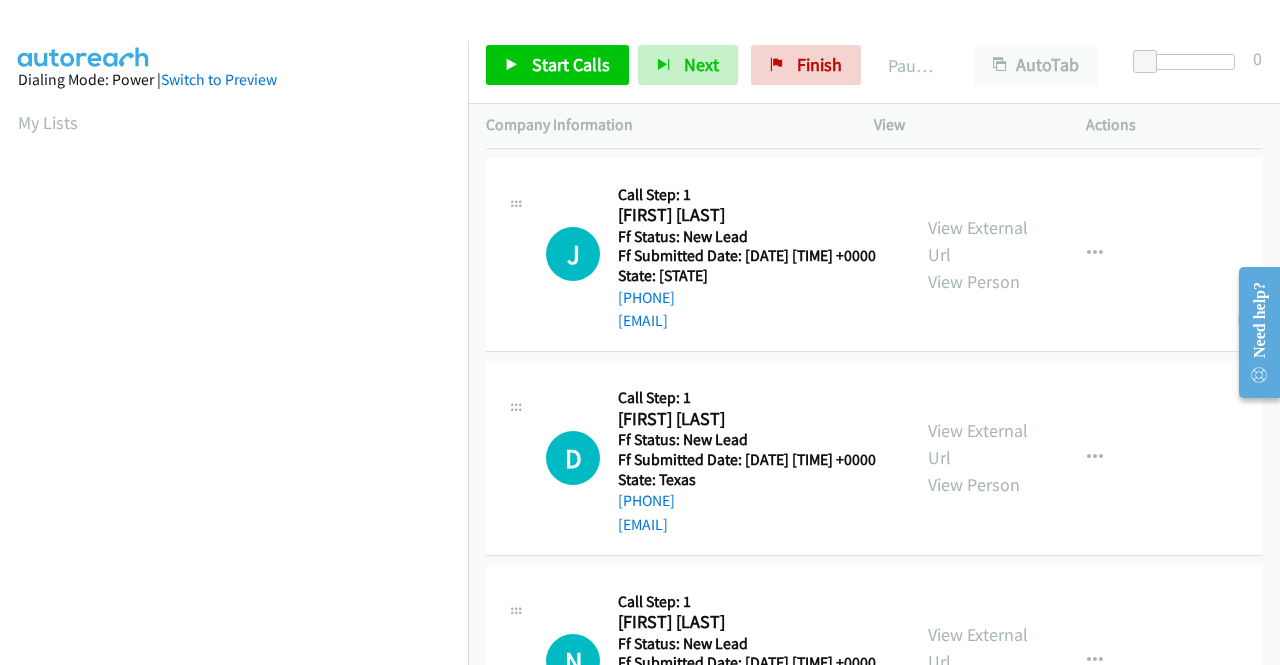 scroll, scrollTop: 600, scrollLeft: 0, axis: vertical 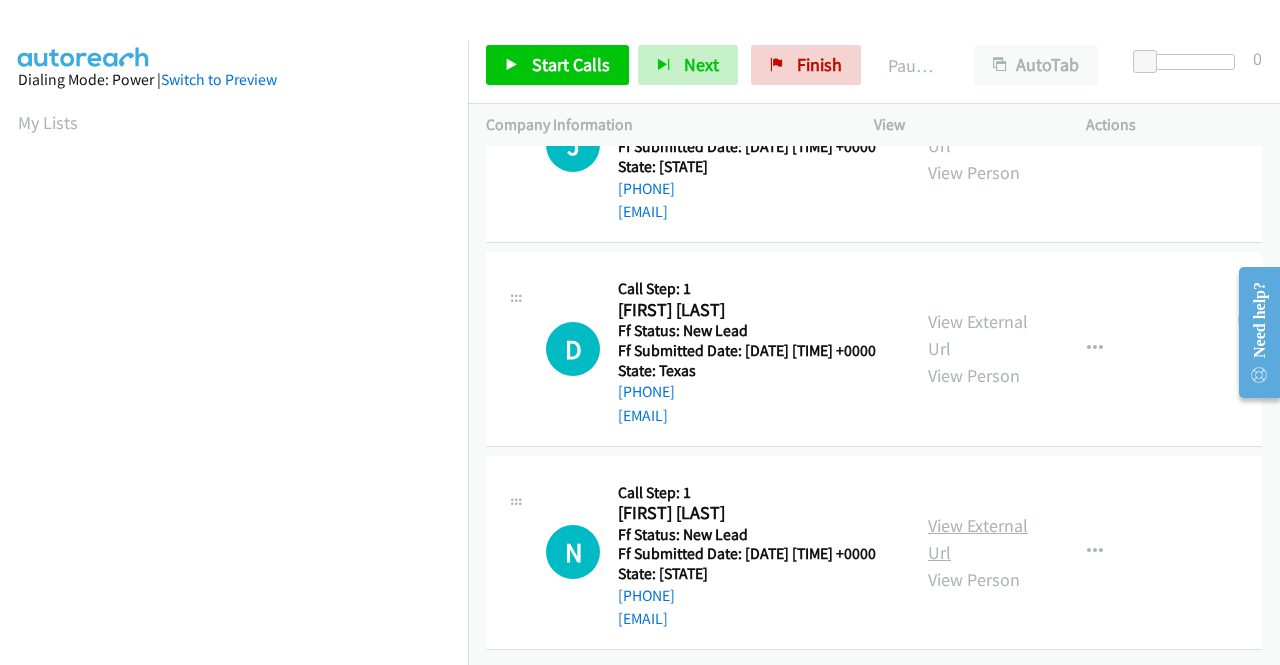 click on "View External Url" at bounding box center (978, 539) 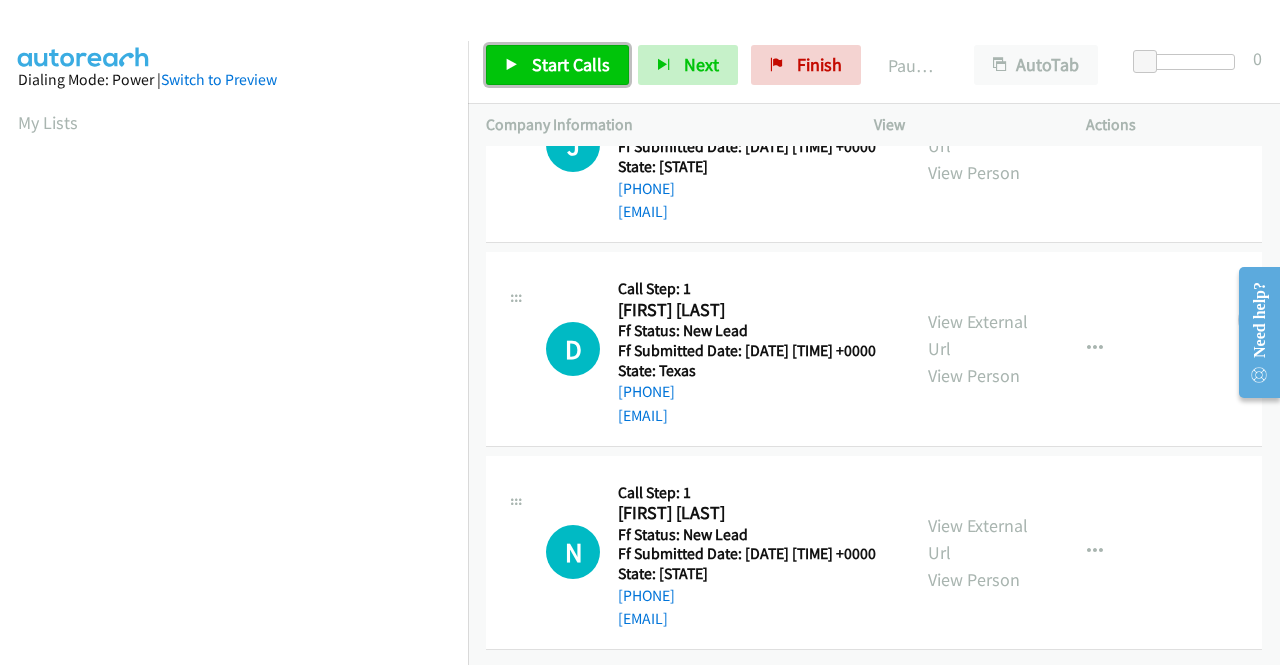 click on "Start Calls" at bounding box center [557, 65] 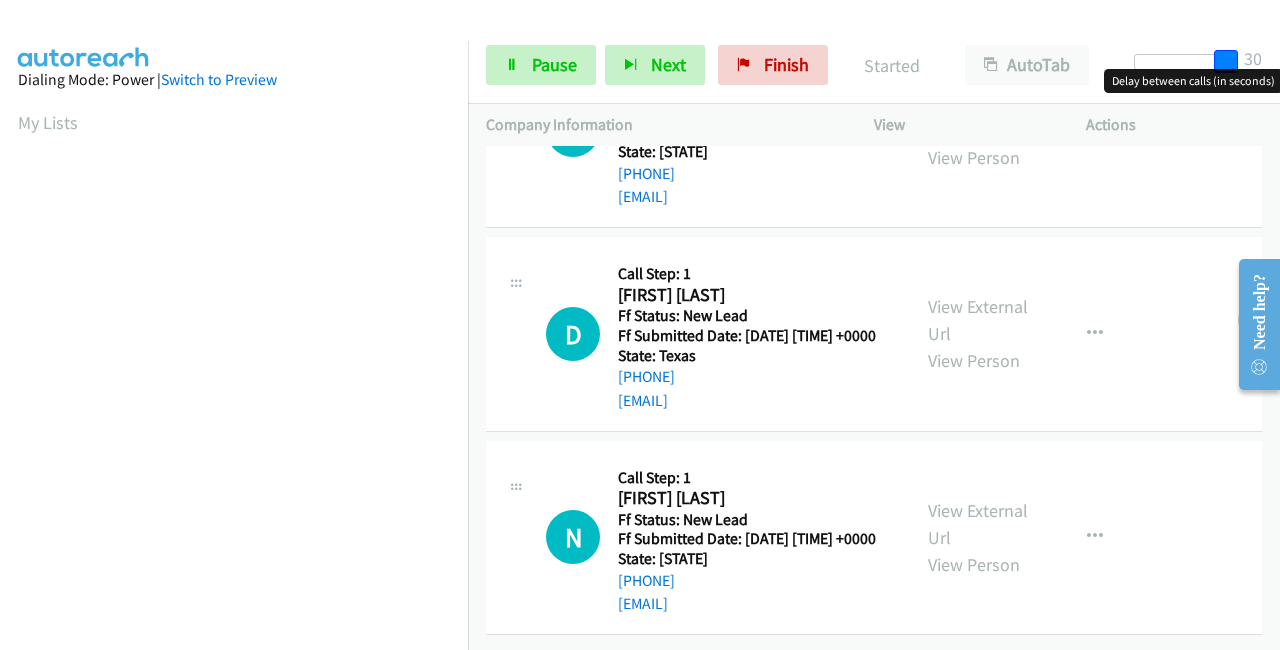 drag, startPoint x: 1142, startPoint y: 60, endPoint x: 1279, endPoint y: 75, distance: 137.81873 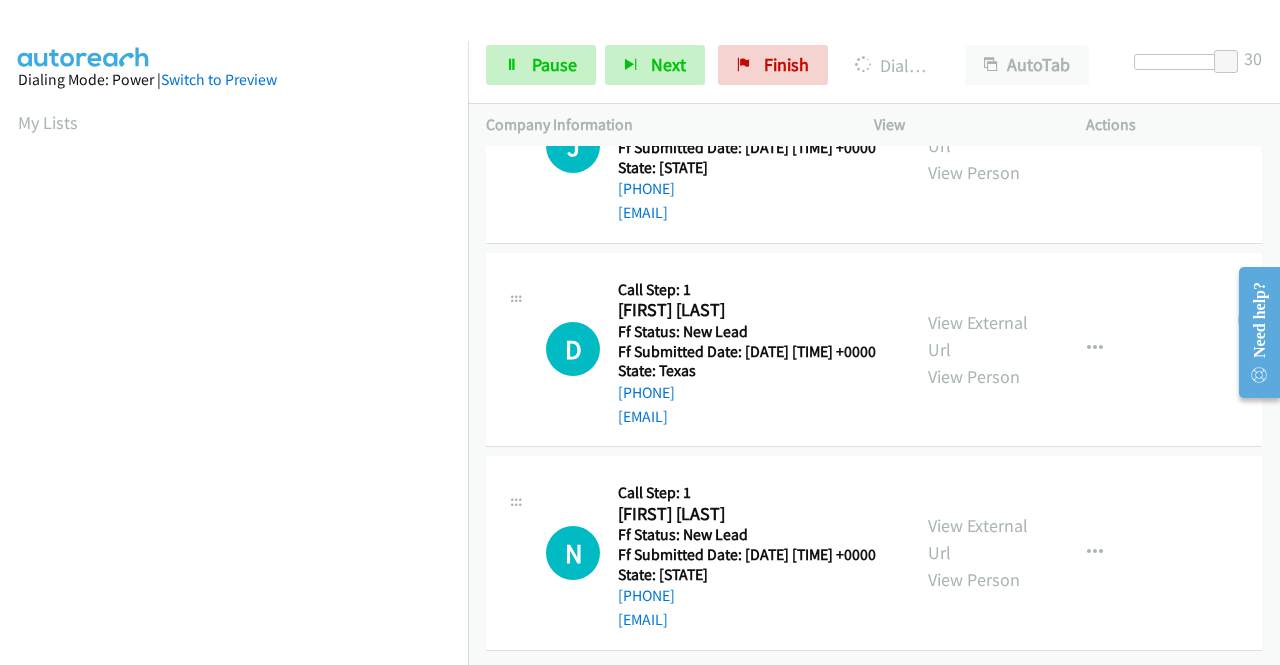 scroll, scrollTop: 456, scrollLeft: 0, axis: vertical 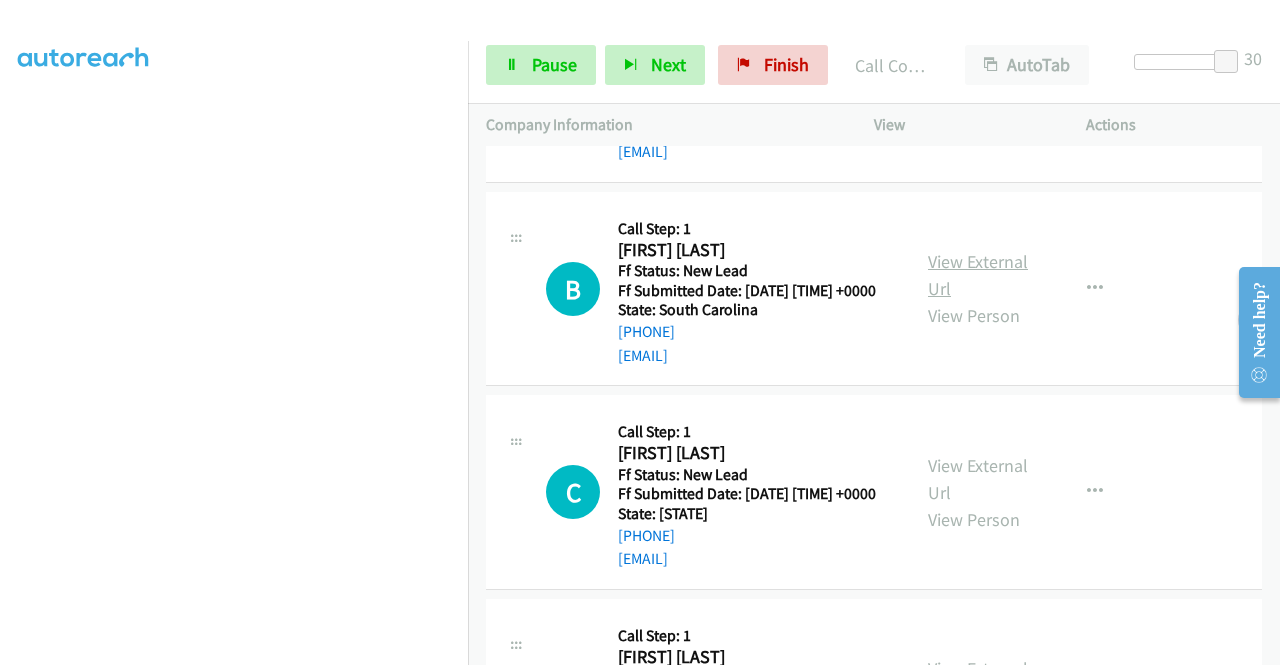 click on "View External Url" at bounding box center [978, 275] 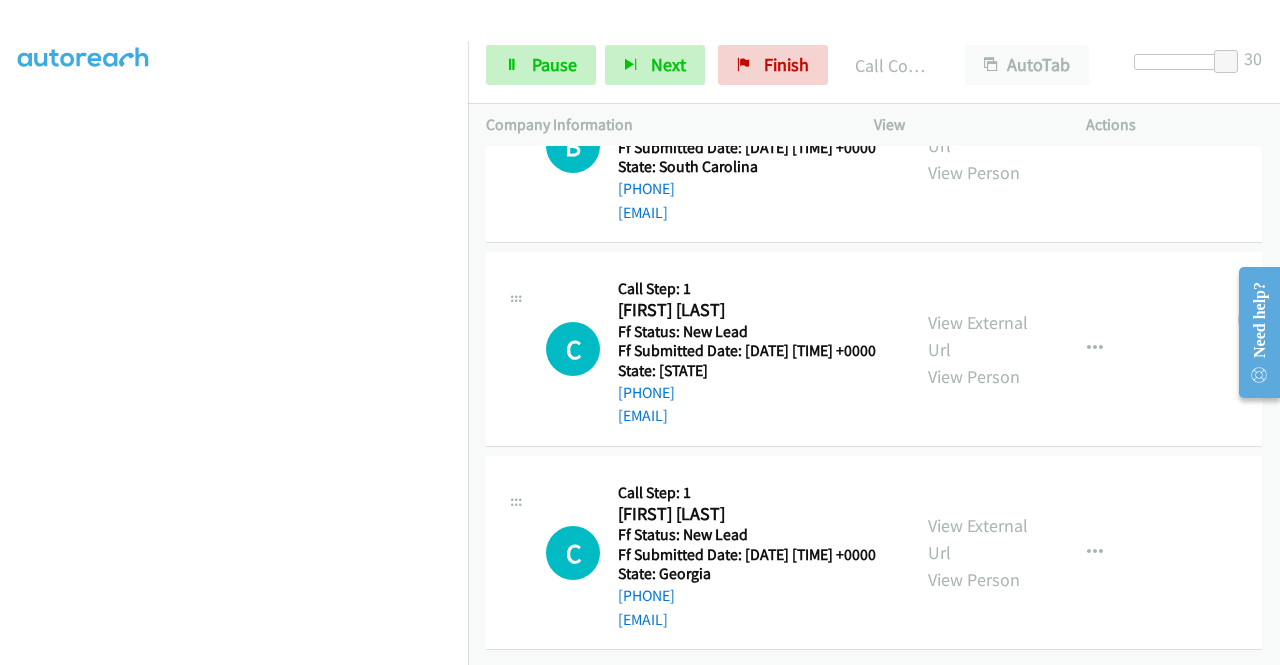 scroll, scrollTop: 1304, scrollLeft: 0, axis: vertical 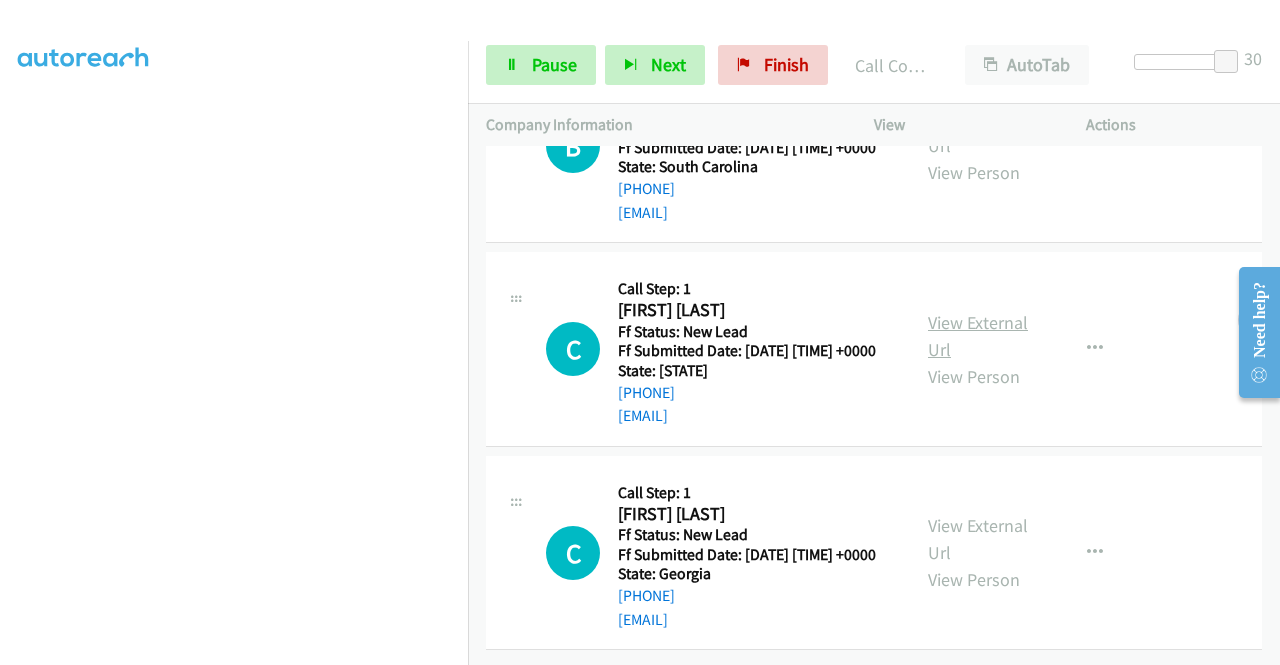 click on "View External Url" at bounding box center (978, 336) 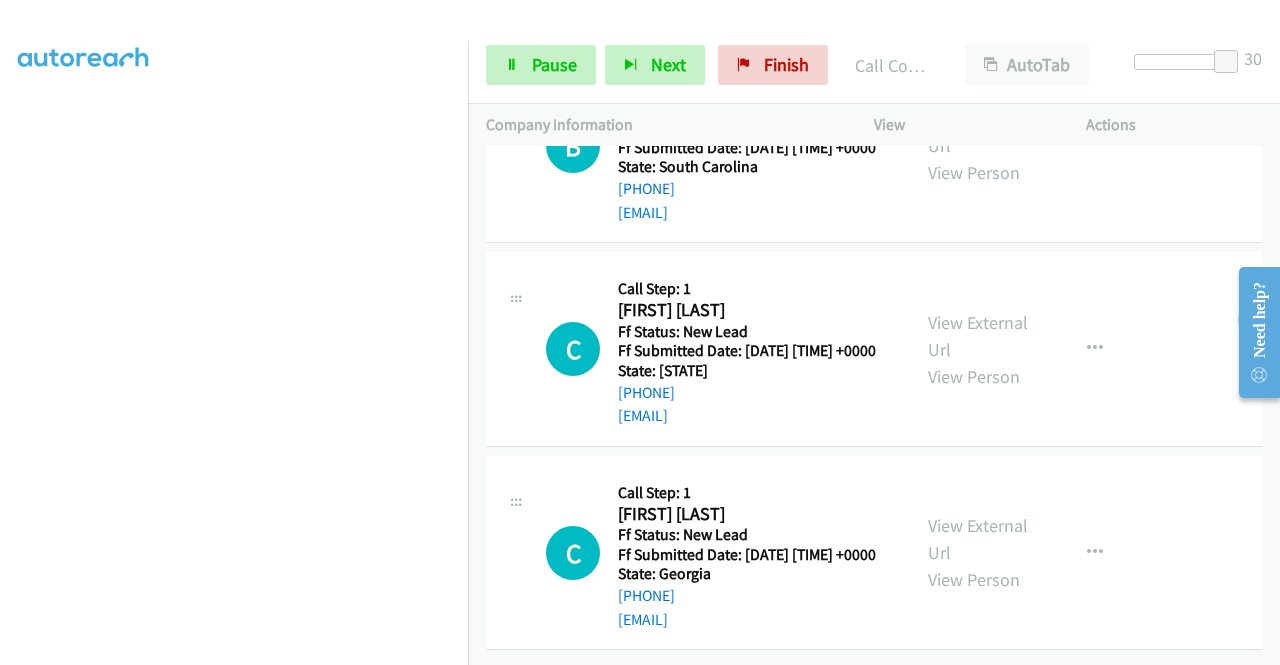 scroll, scrollTop: 1416, scrollLeft: 0, axis: vertical 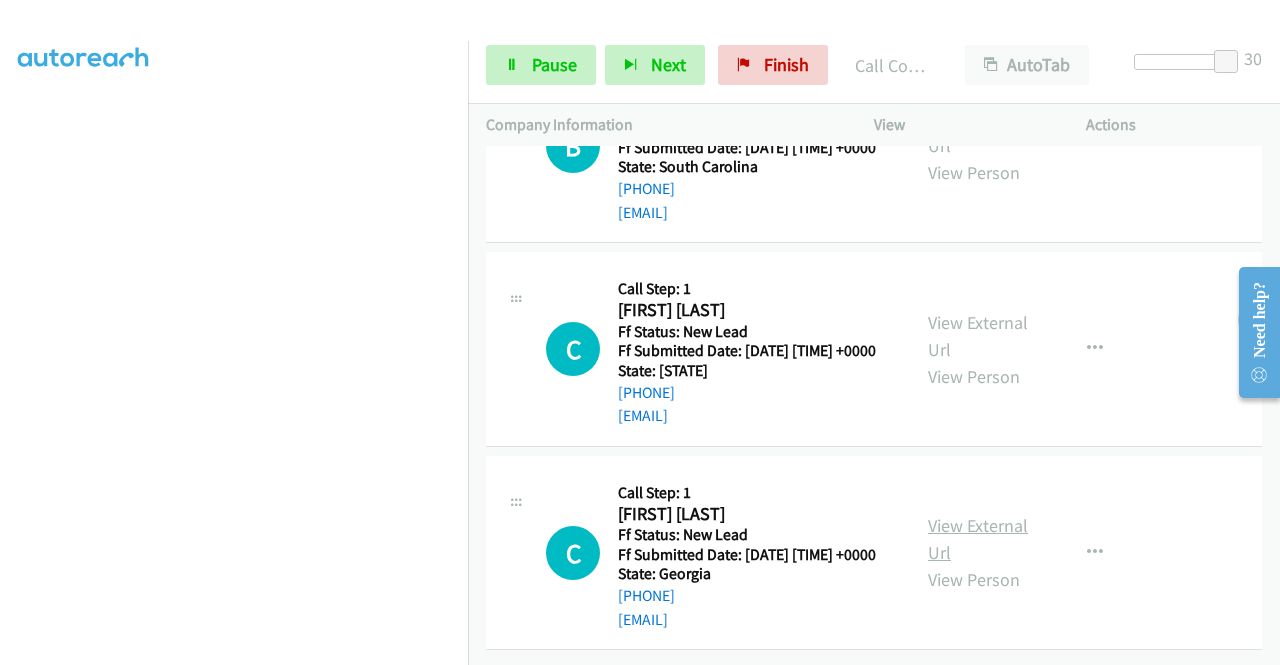 click on "View External Url" at bounding box center (978, 539) 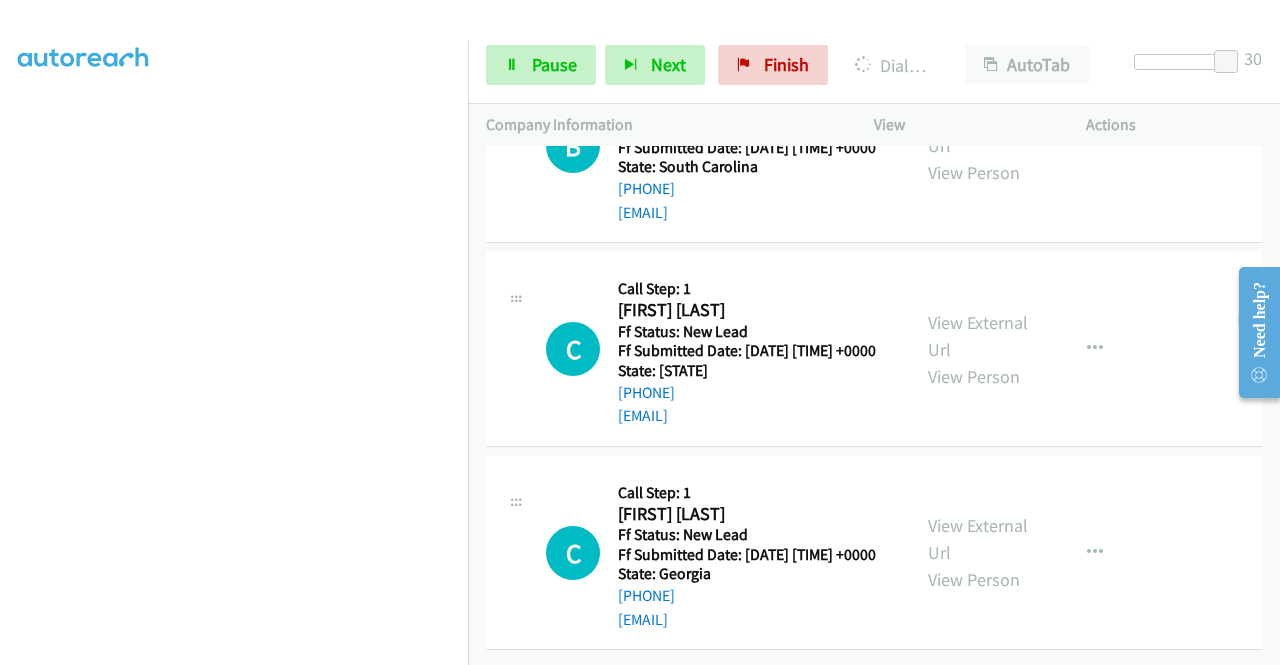 scroll, scrollTop: 456, scrollLeft: 0, axis: vertical 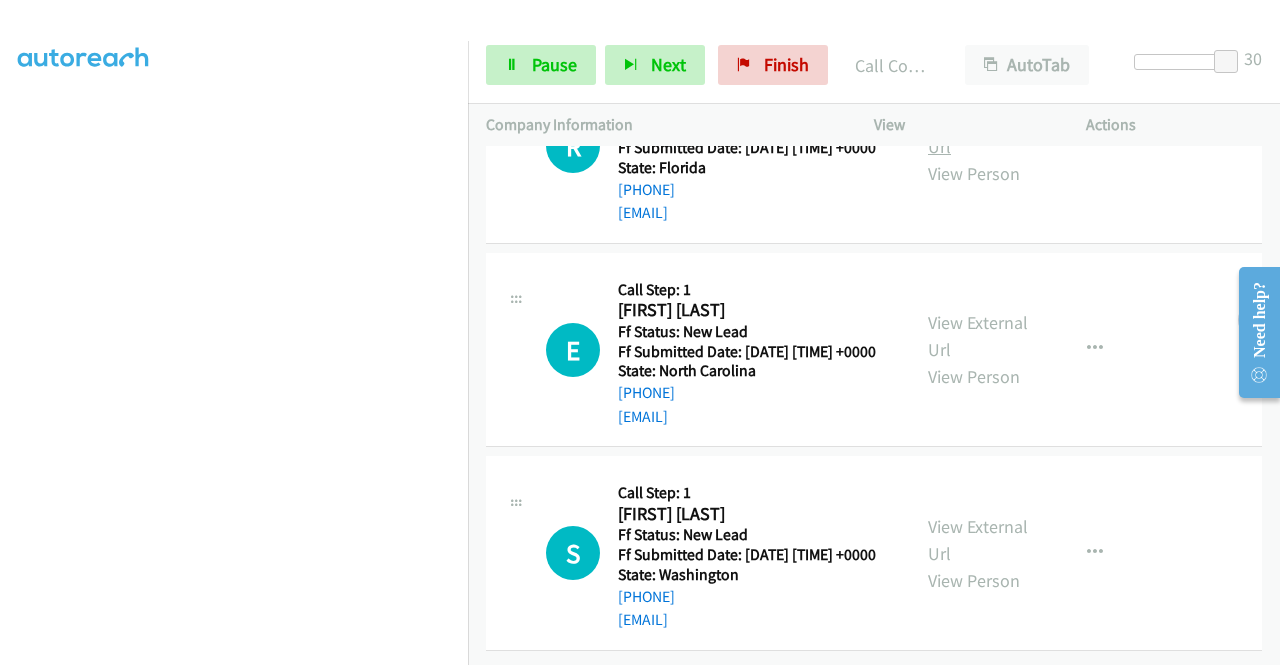 click on "View External Url" at bounding box center (978, 133) 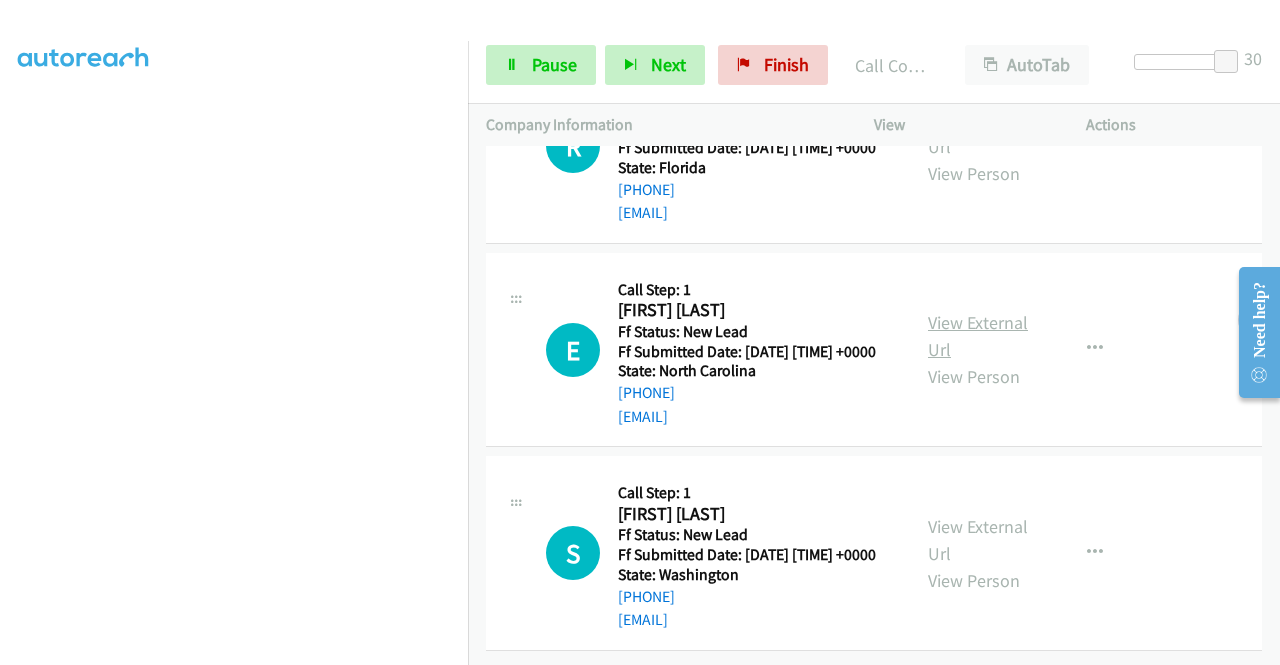 click on "View External Url" at bounding box center [978, 336] 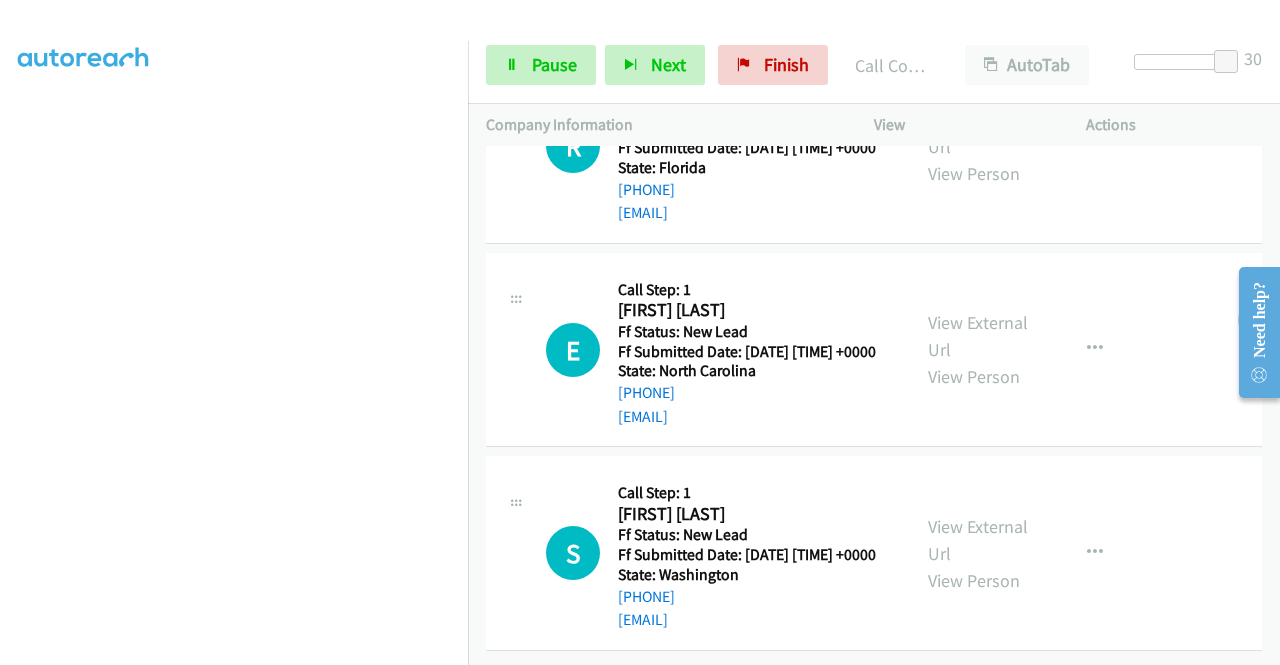 scroll, scrollTop: 2211, scrollLeft: 0, axis: vertical 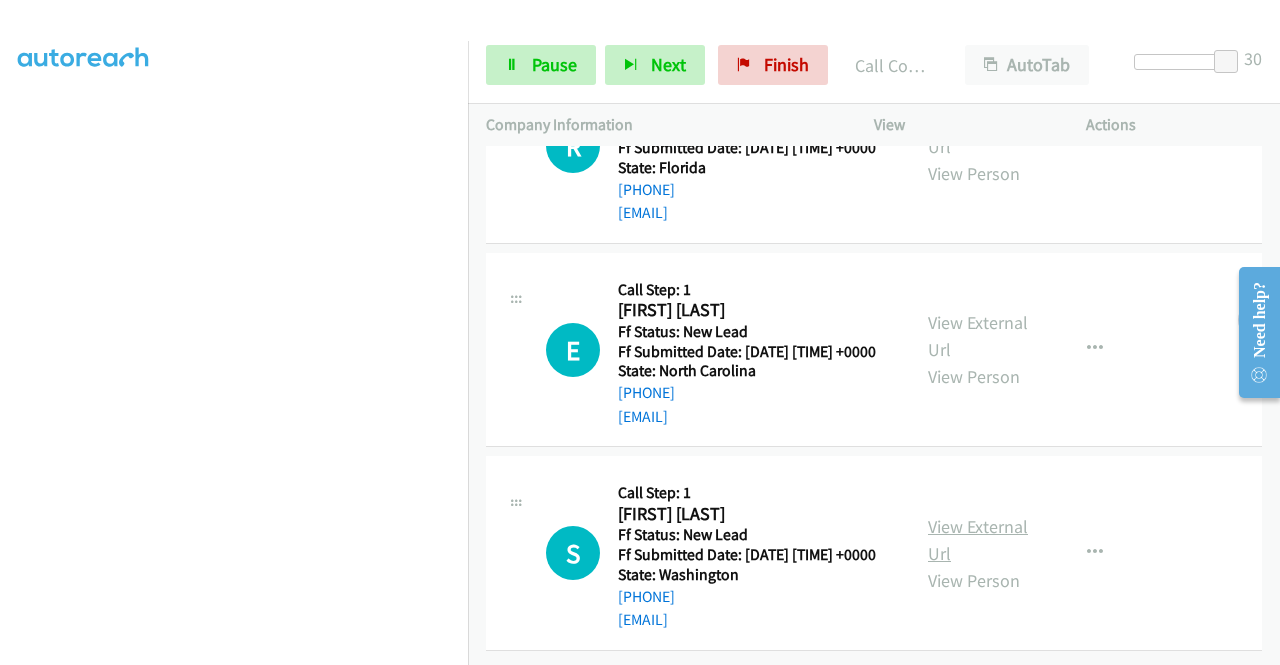 click on "View External Url" at bounding box center (978, 540) 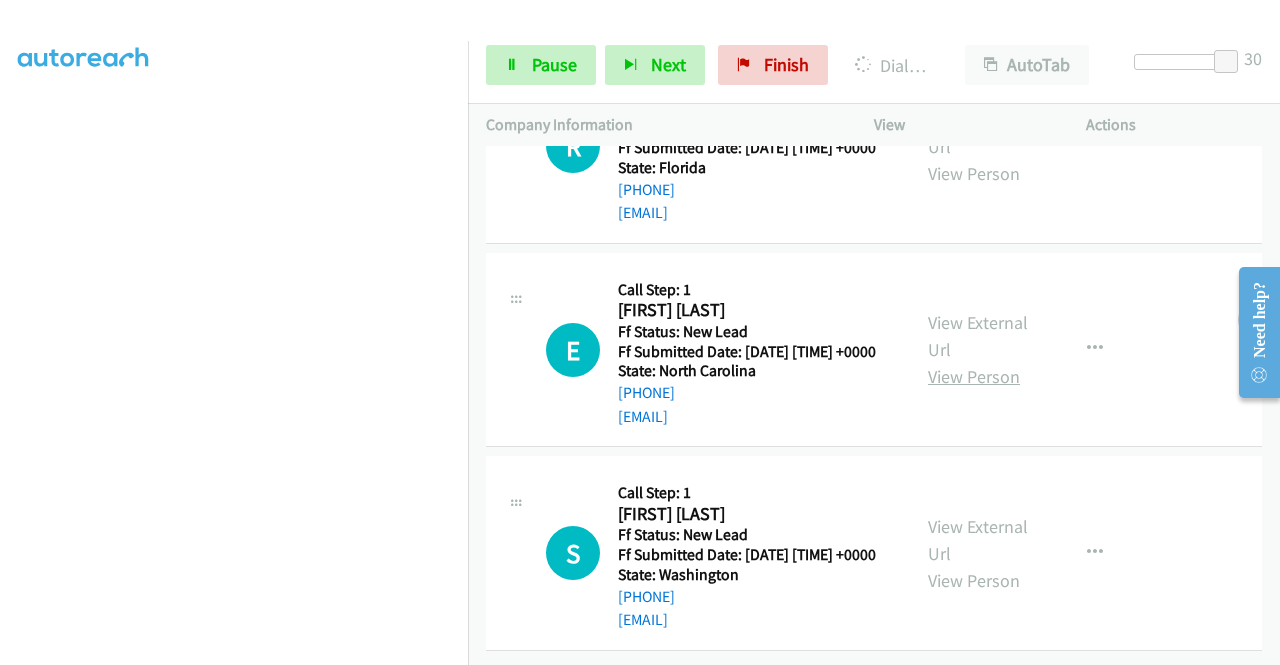 scroll, scrollTop: 2111, scrollLeft: 0, axis: vertical 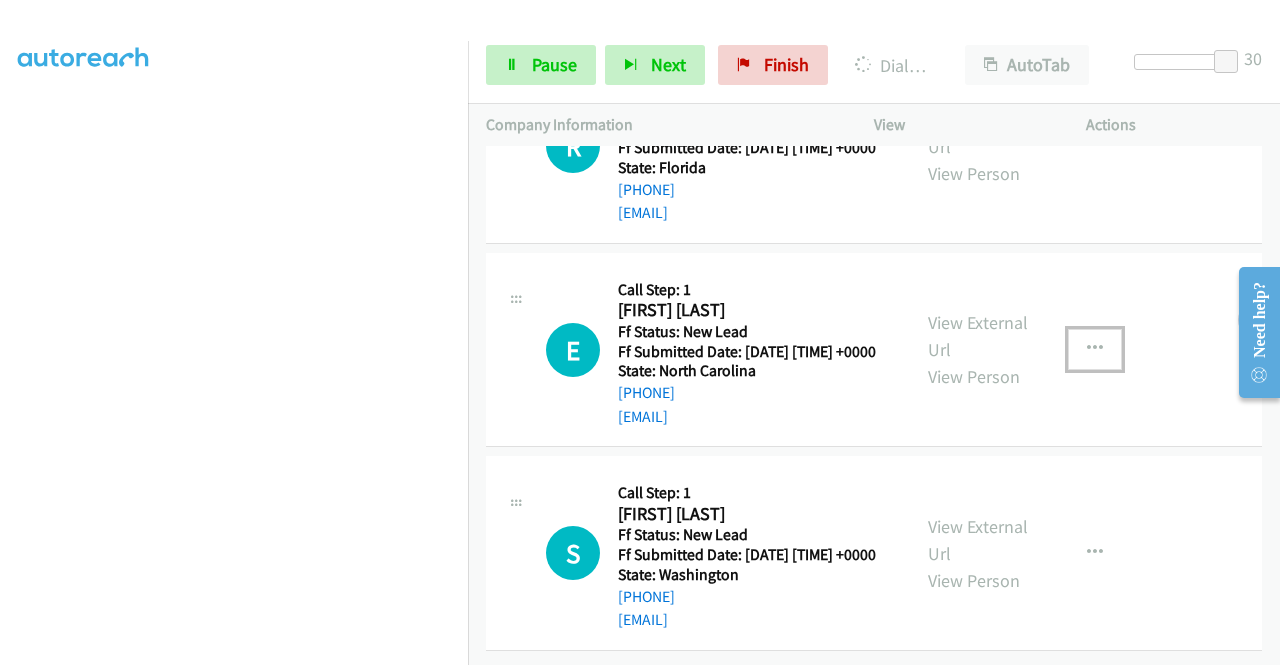 click at bounding box center (1095, 349) 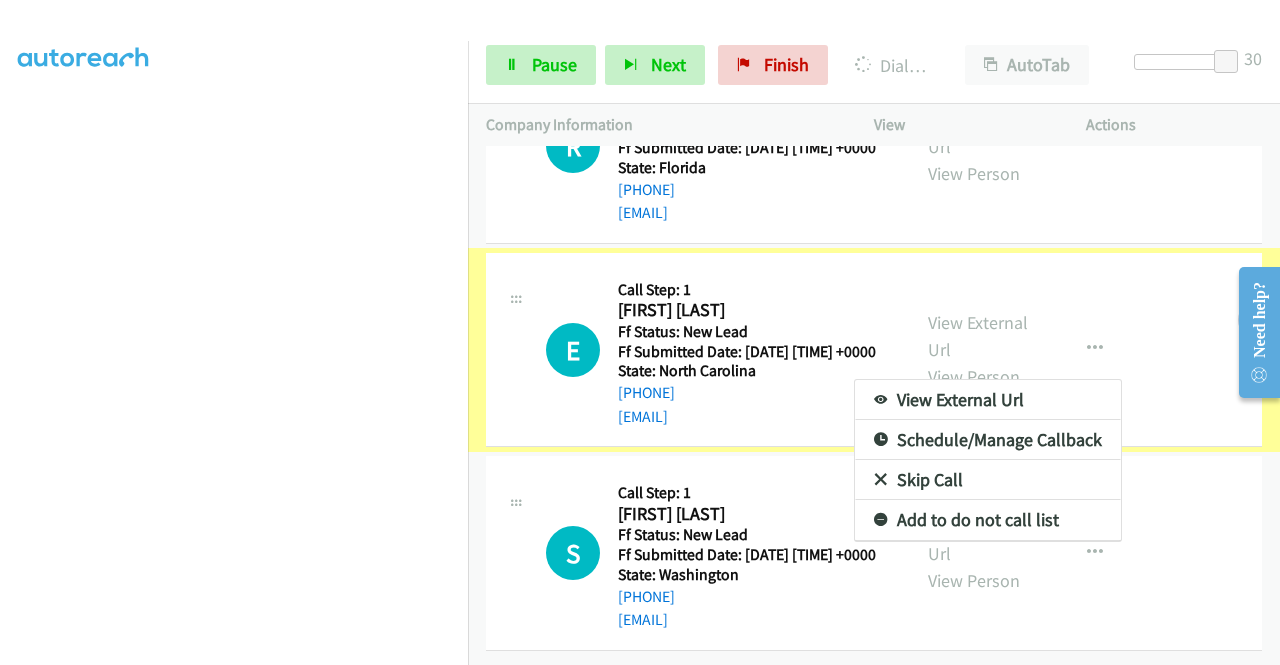 scroll, scrollTop: 2024, scrollLeft: 0, axis: vertical 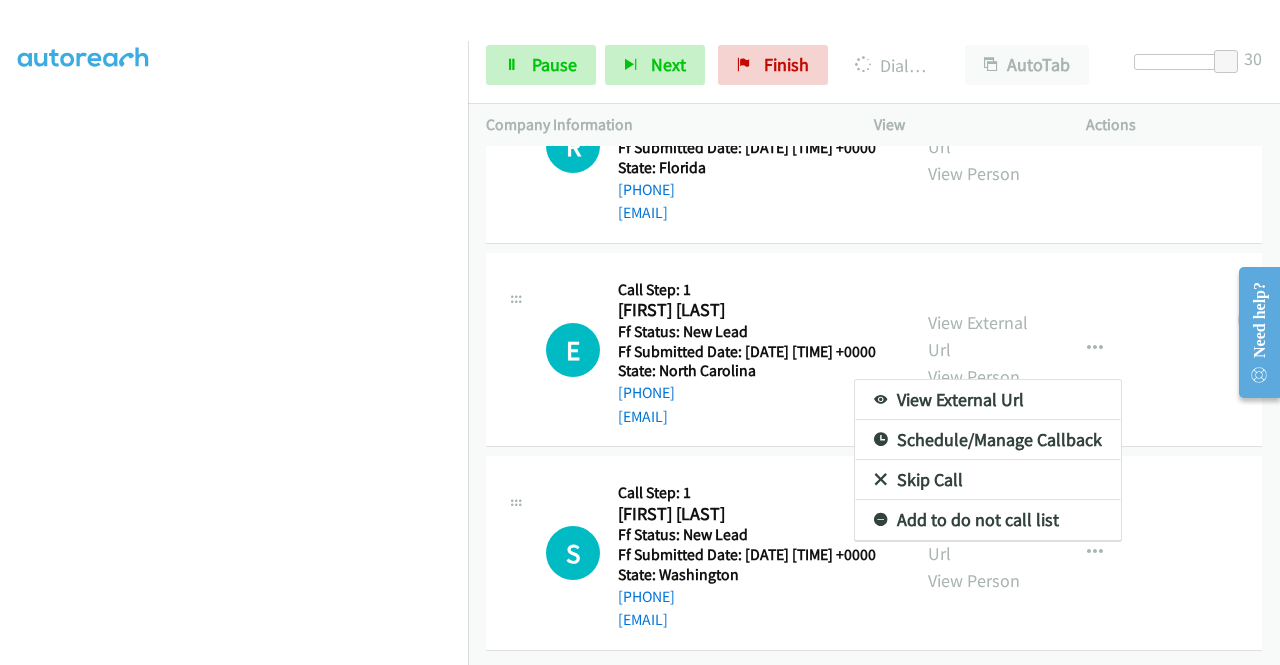 click on "Skip Call" at bounding box center [988, 480] 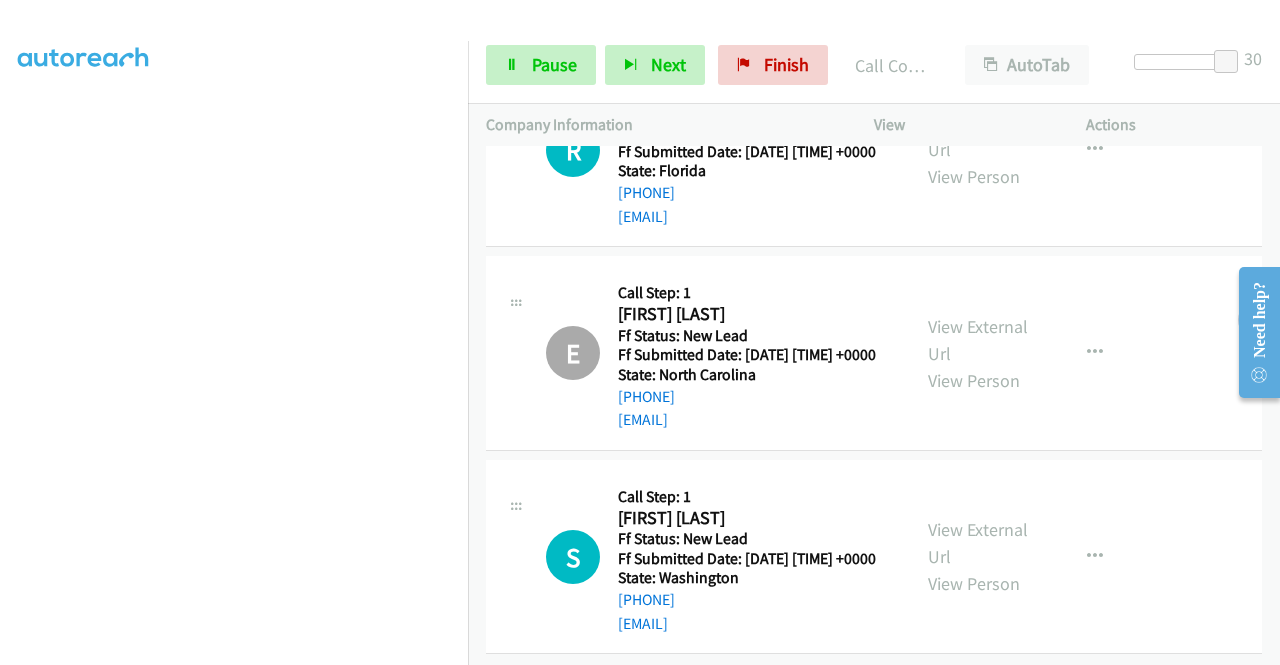 scroll, scrollTop: 2066, scrollLeft: 0, axis: vertical 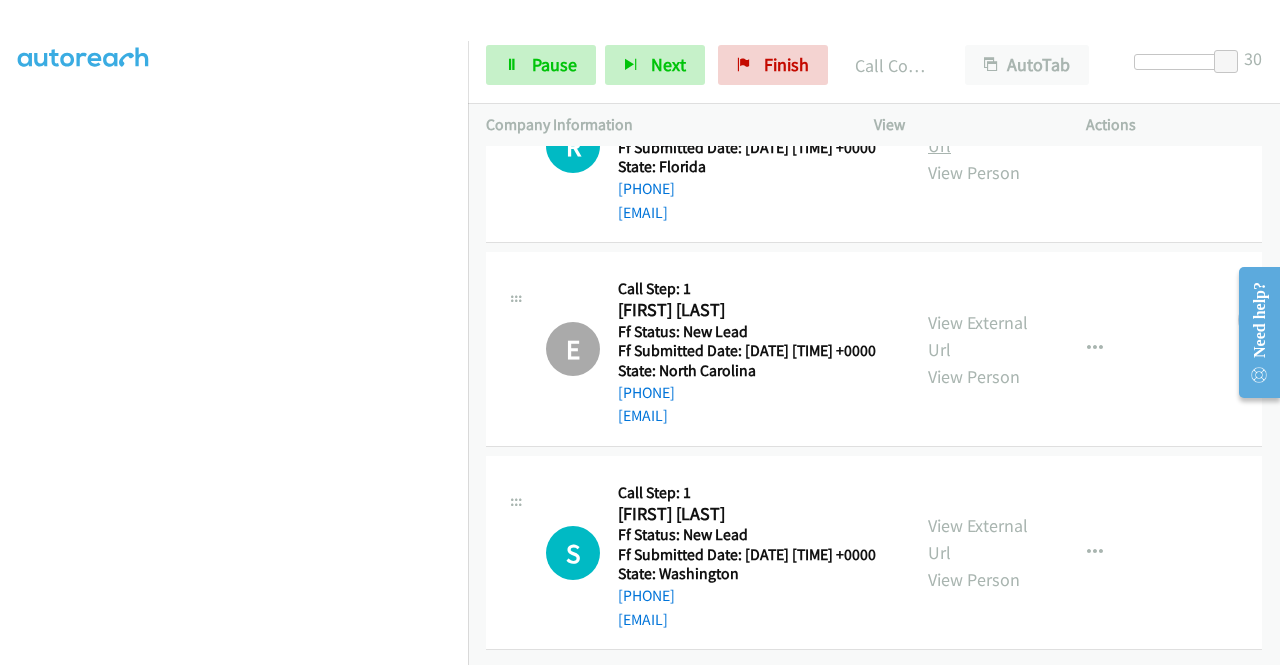 click on "View External Url" at bounding box center (978, 132) 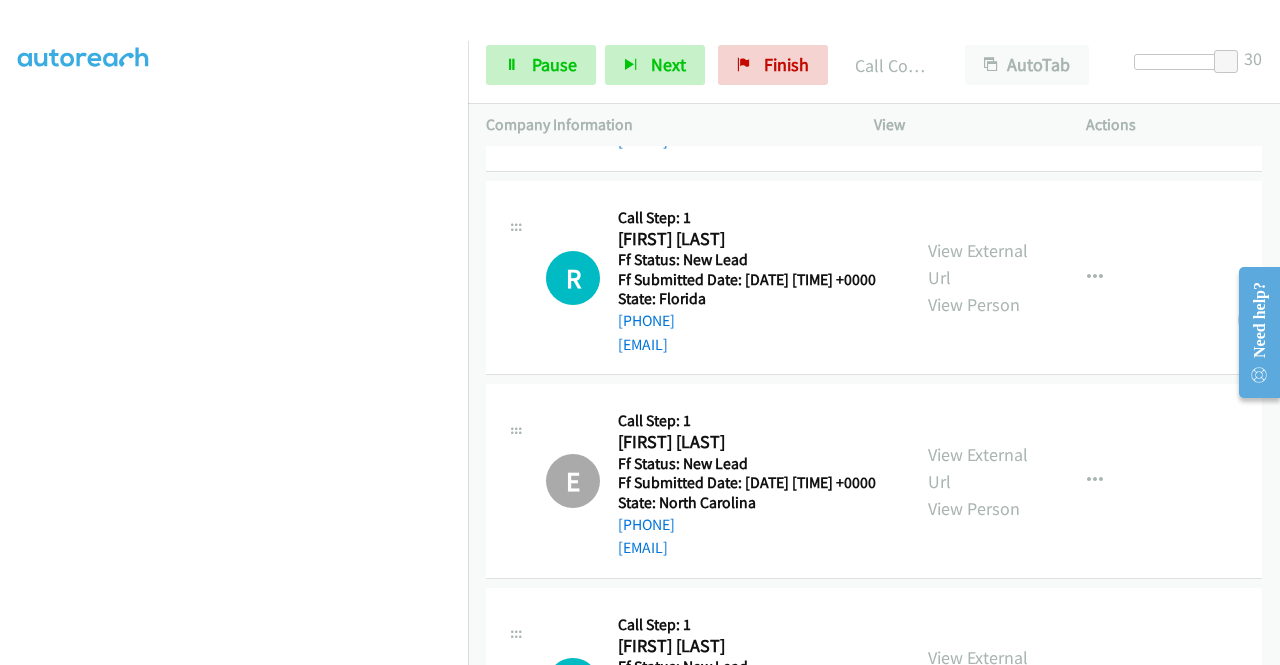 scroll, scrollTop: 1866, scrollLeft: 0, axis: vertical 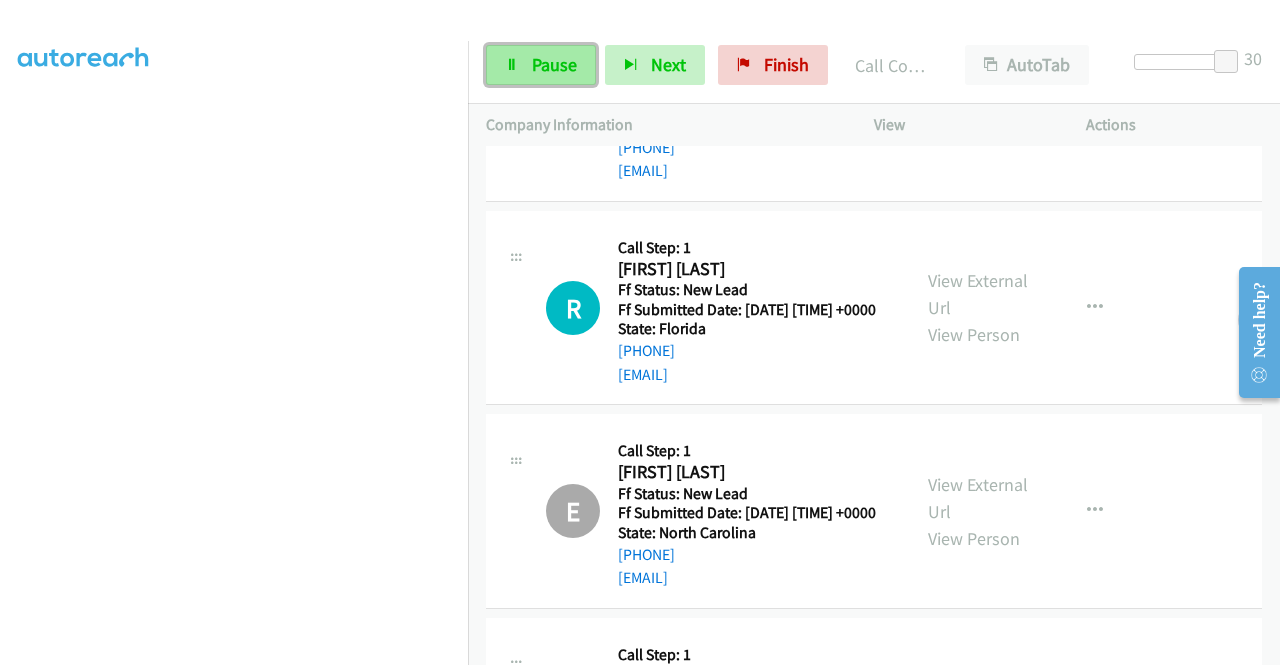 click on "Pause" at bounding box center (554, 64) 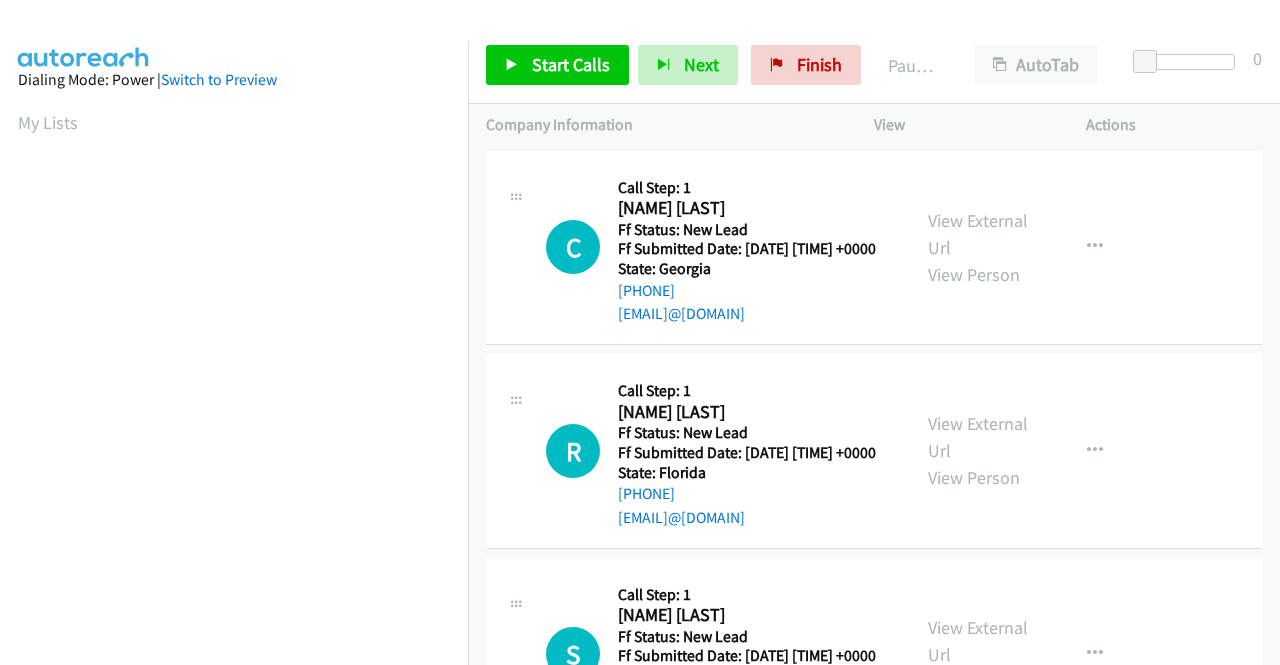 scroll, scrollTop: 0, scrollLeft: 0, axis: both 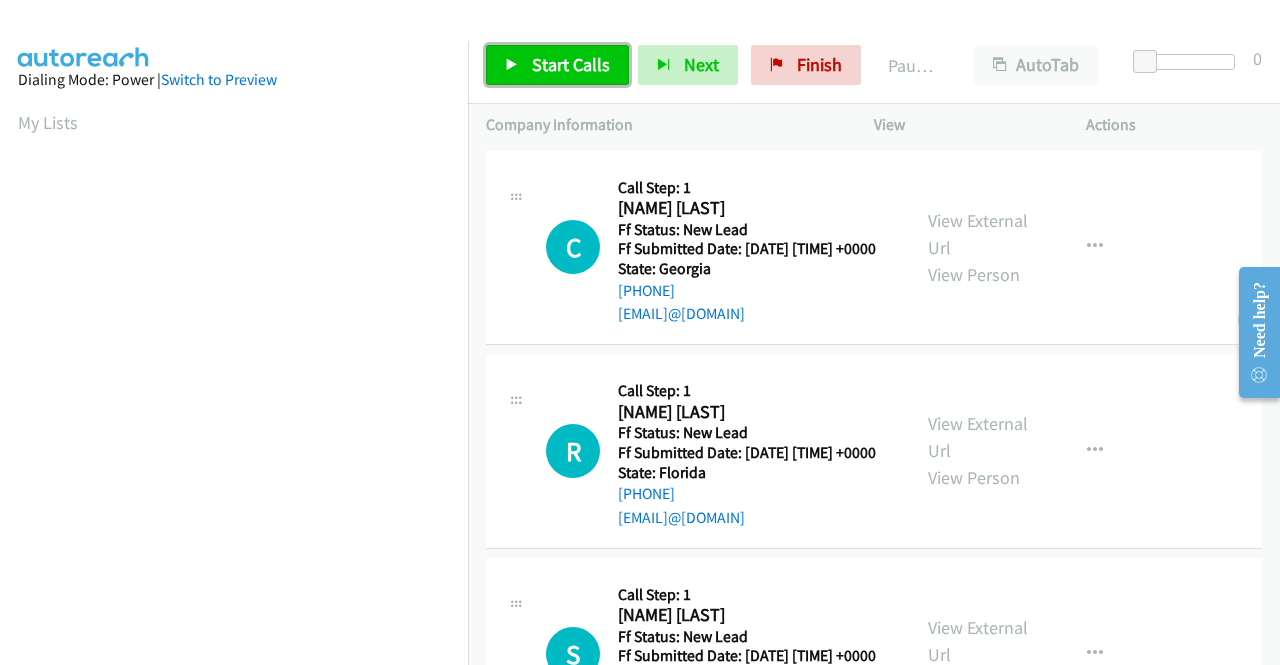 click on "Start Calls" at bounding box center [571, 64] 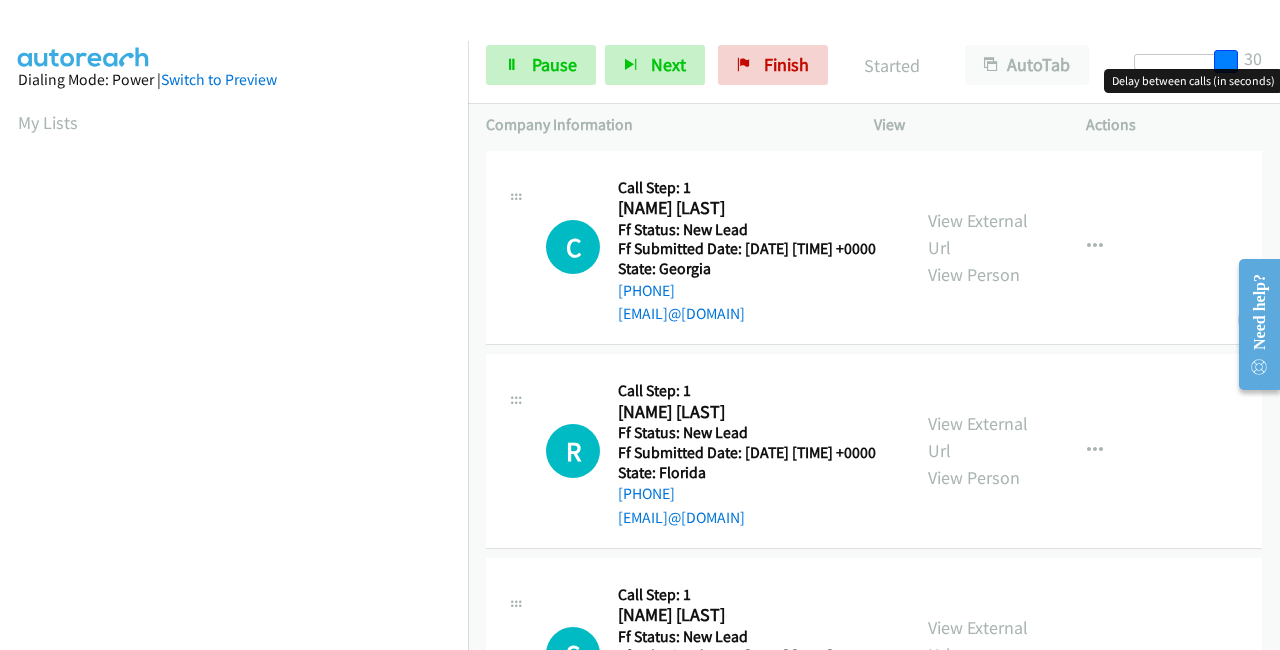 drag, startPoint x: 1152, startPoint y: 55, endPoint x: 1268, endPoint y: 55, distance: 116 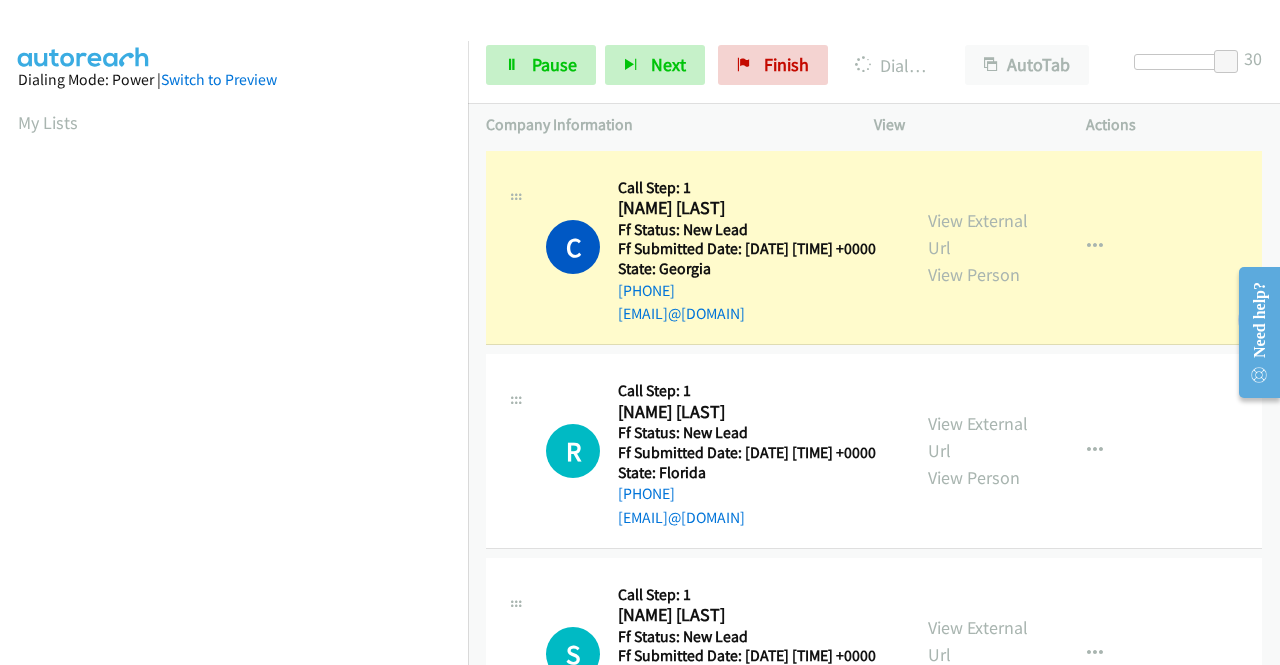 scroll, scrollTop: 456, scrollLeft: 0, axis: vertical 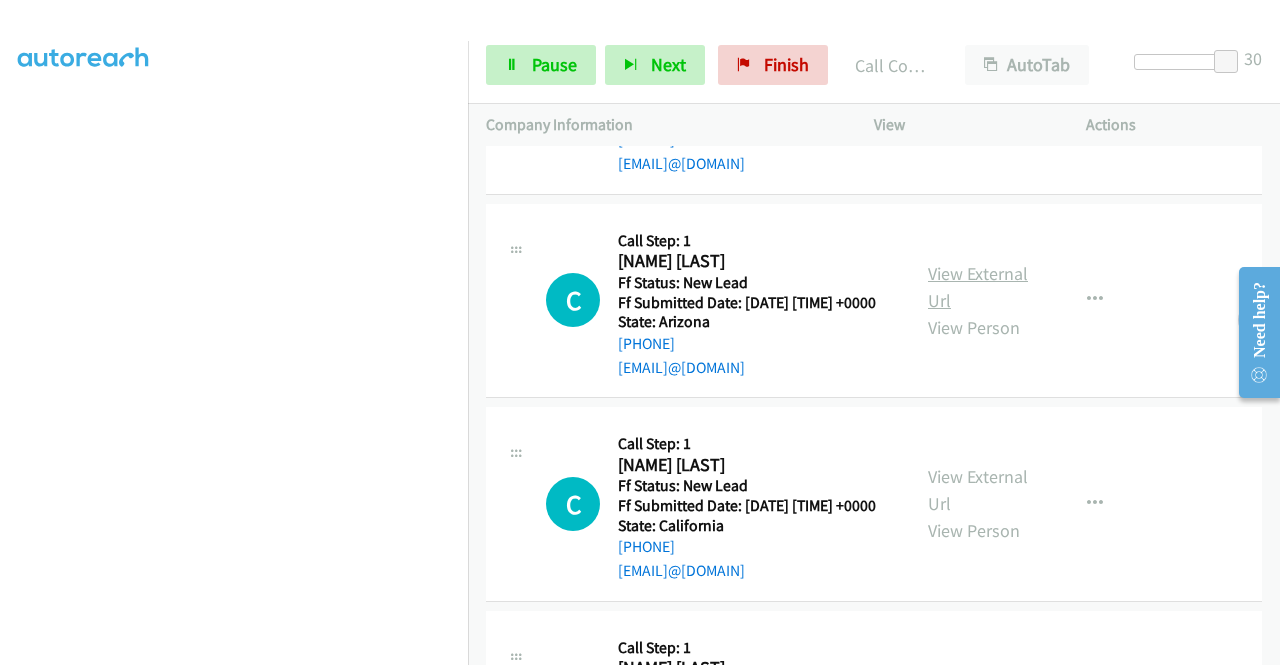 click on "View External Url" at bounding box center (978, 287) 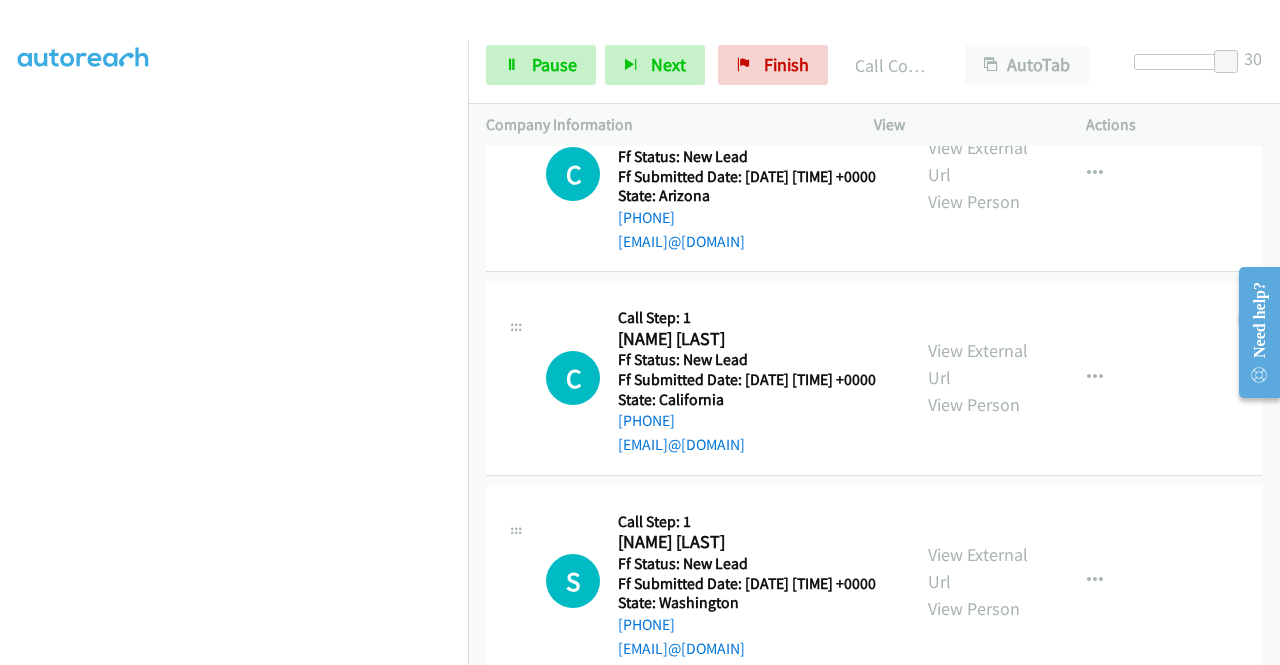 scroll, scrollTop: 800, scrollLeft: 0, axis: vertical 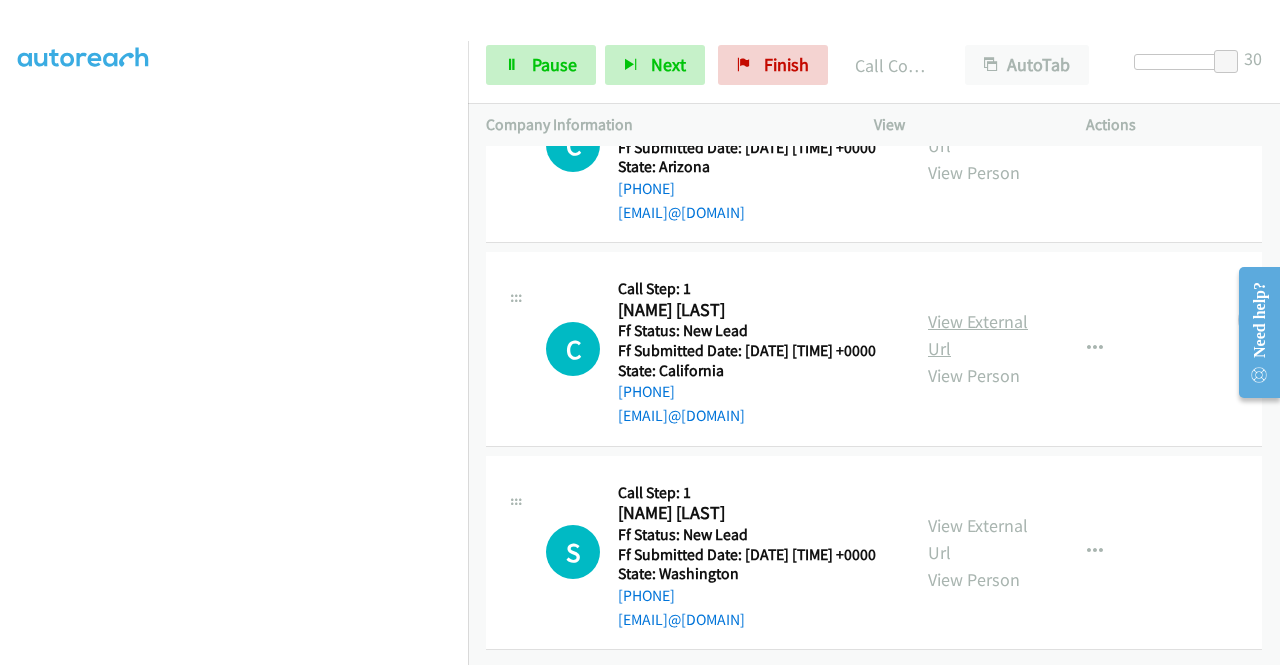 click on "View External Url" at bounding box center [978, 335] 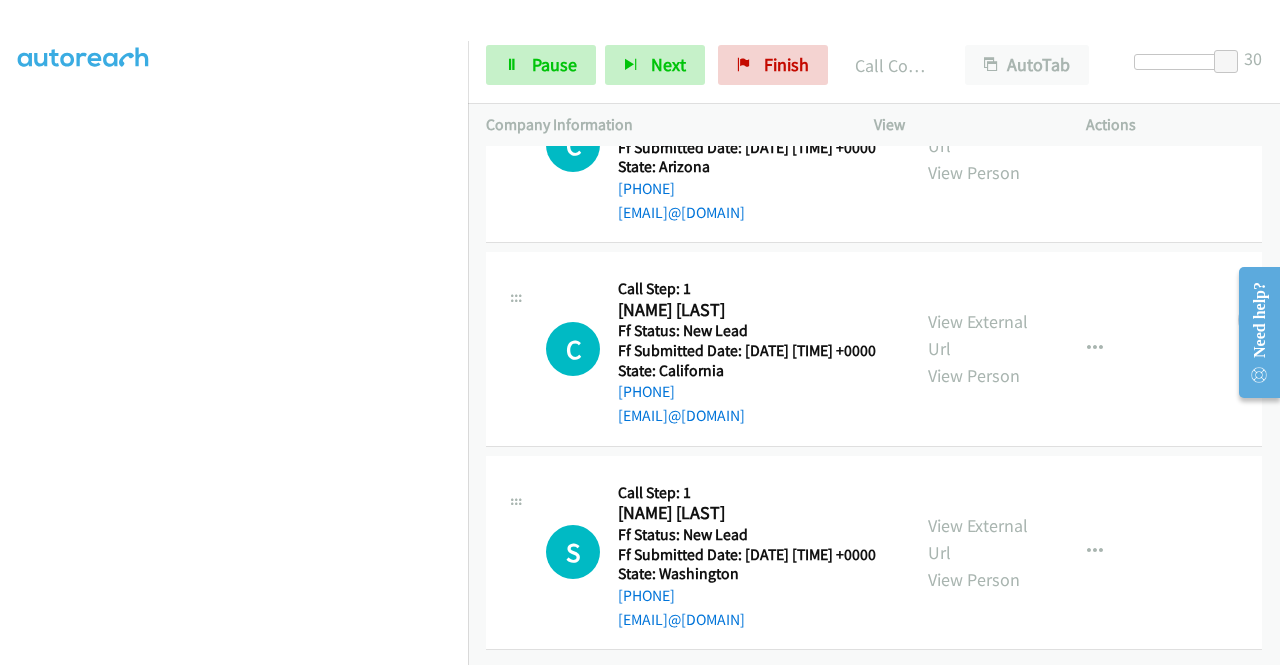 scroll, scrollTop: 885, scrollLeft: 0, axis: vertical 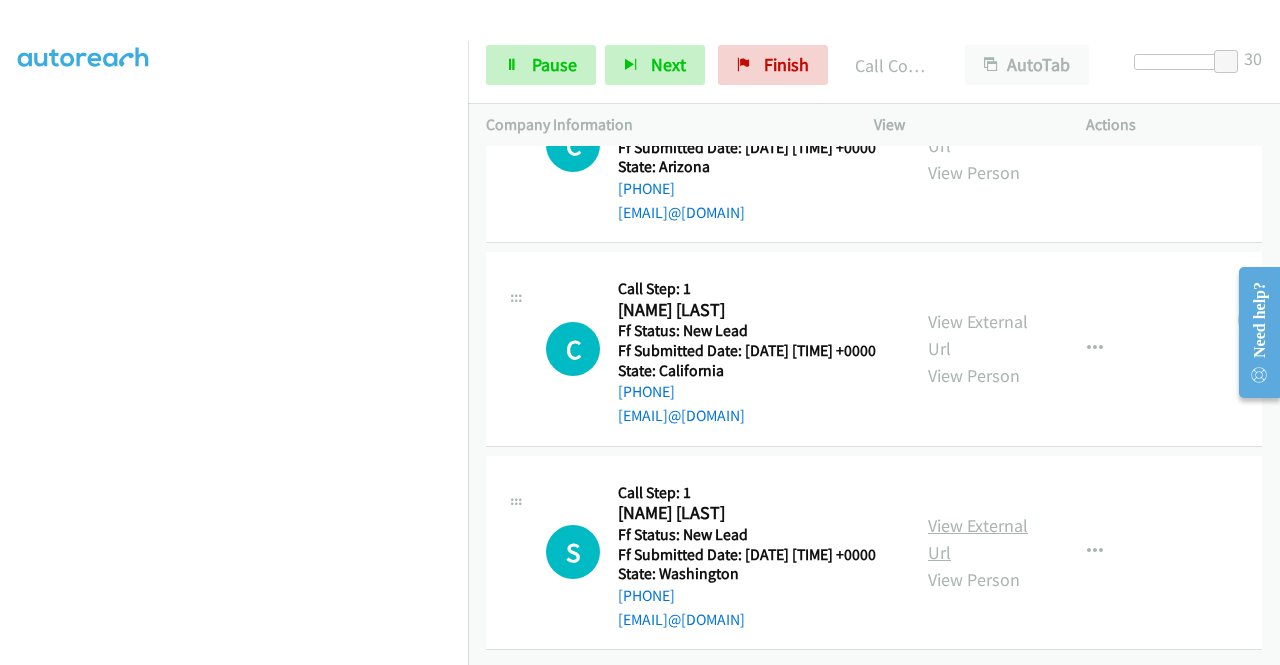 click on "View External Url" at bounding box center (978, 539) 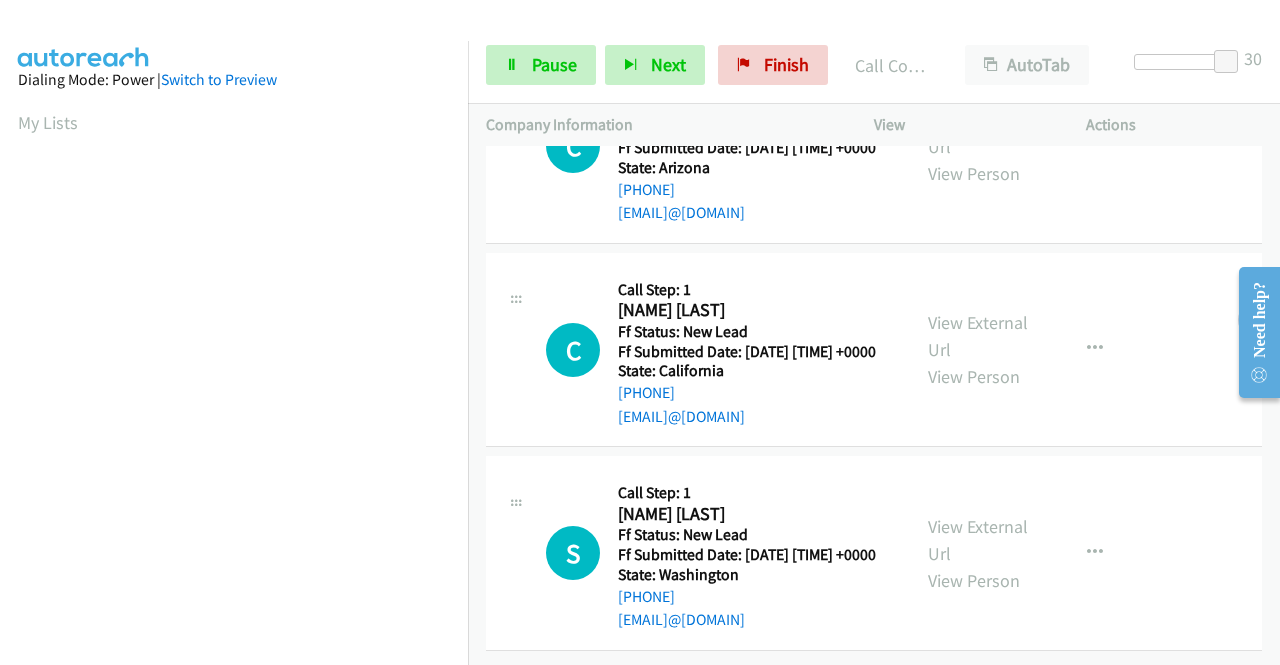 scroll, scrollTop: 456, scrollLeft: 0, axis: vertical 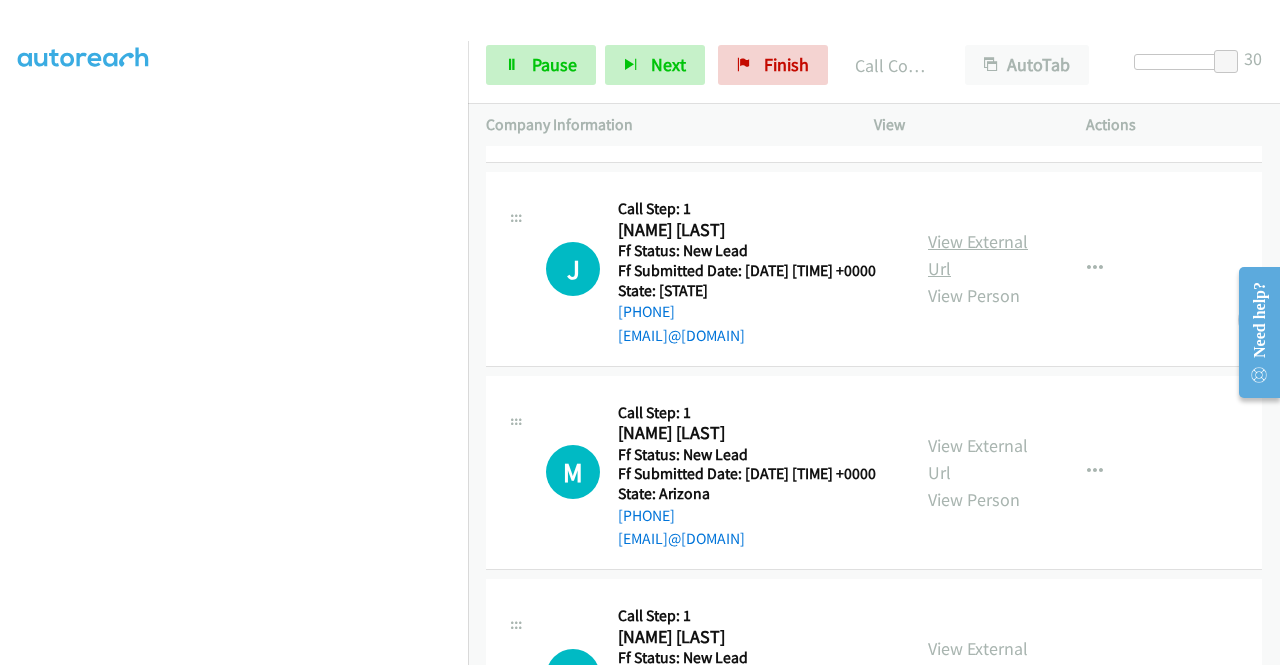 click on "View External Url" at bounding box center (978, 255) 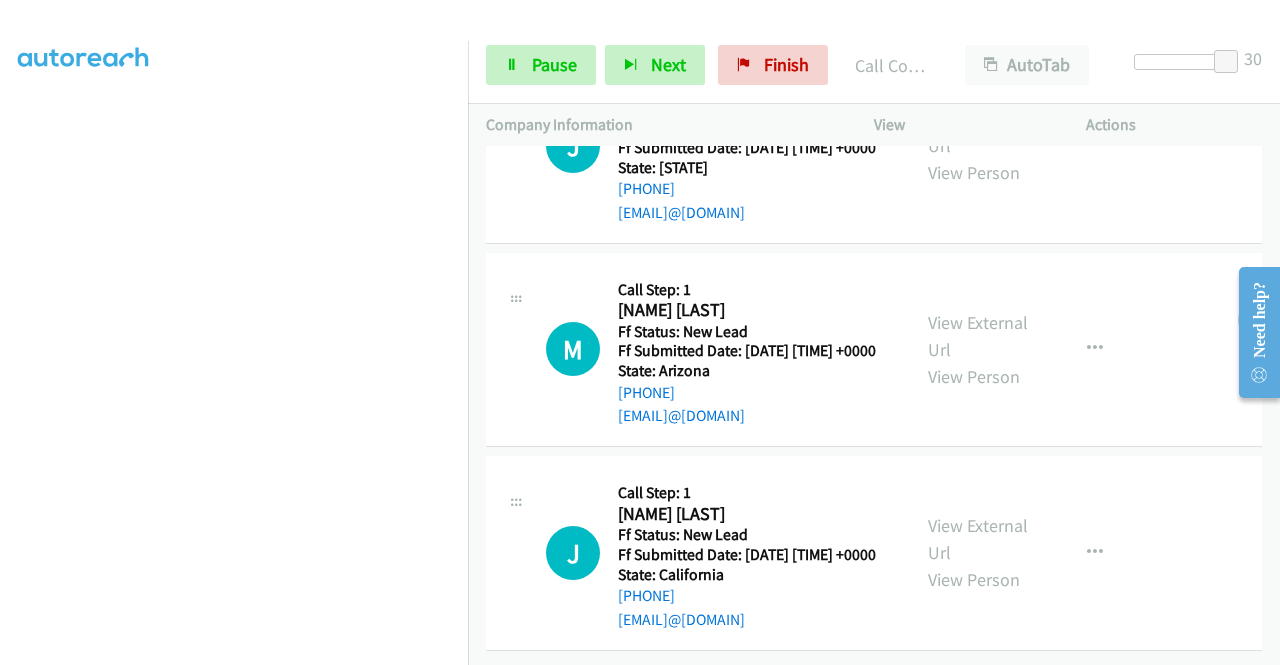 scroll, scrollTop: 1570, scrollLeft: 0, axis: vertical 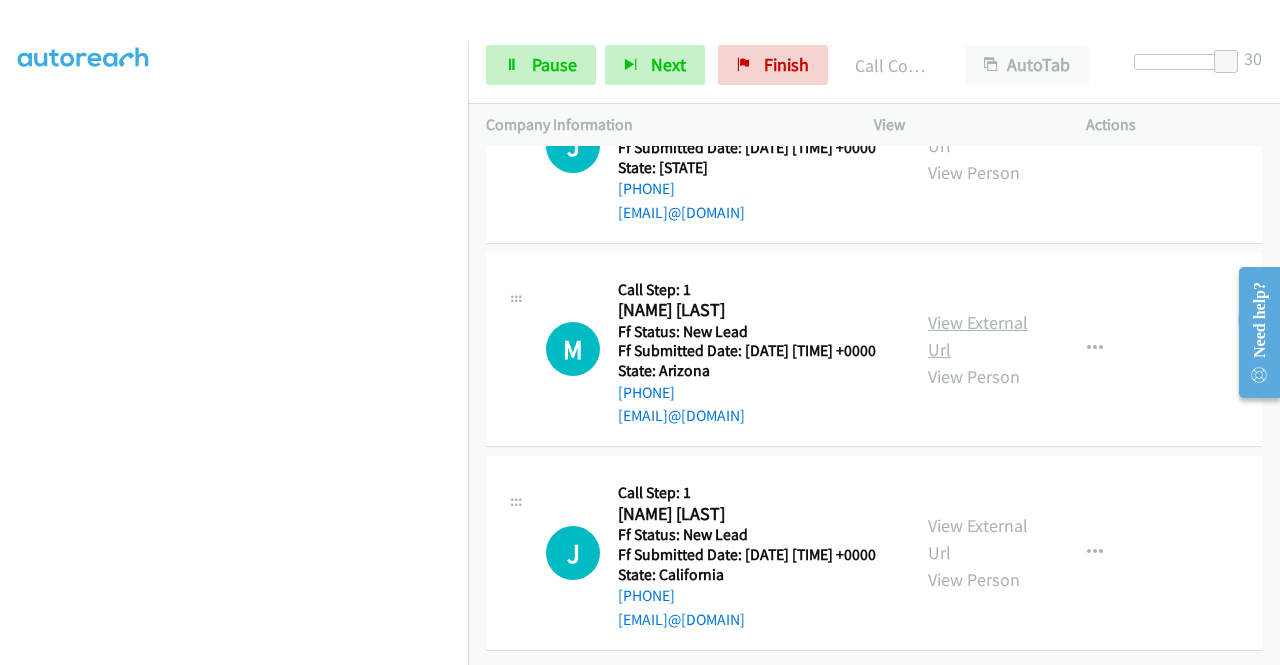 click on "View External Url" at bounding box center [978, 336] 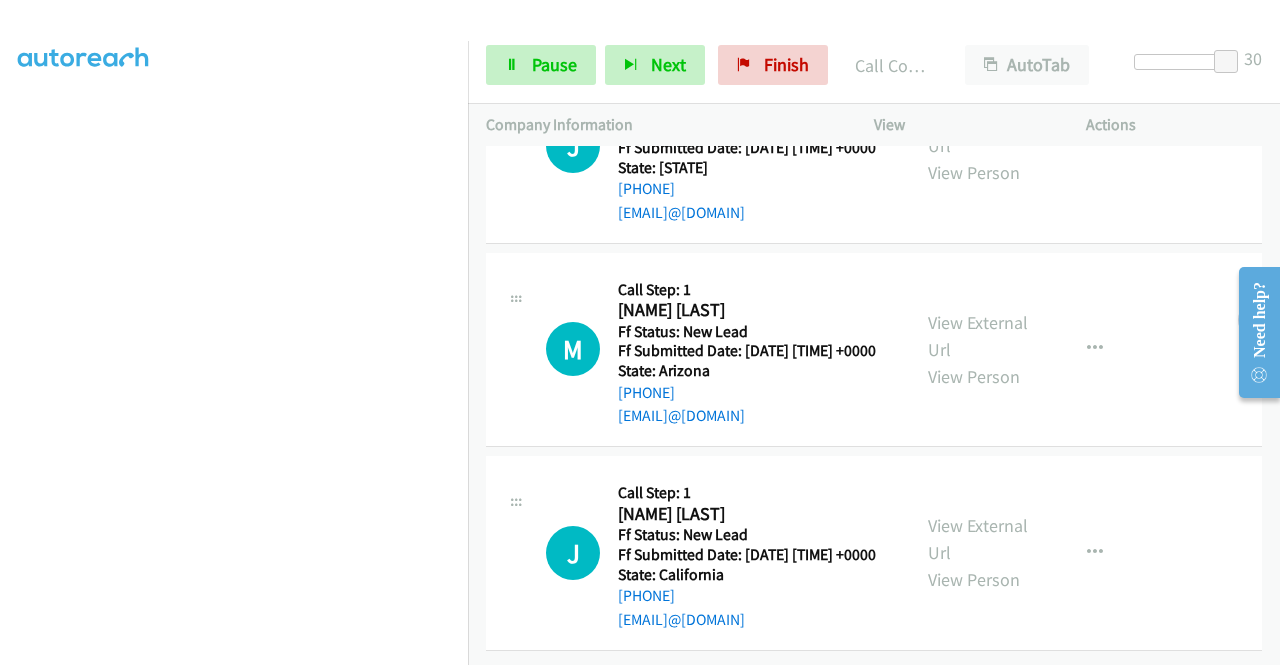 scroll, scrollTop: 1680, scrollLeft: 0, axis: vertical 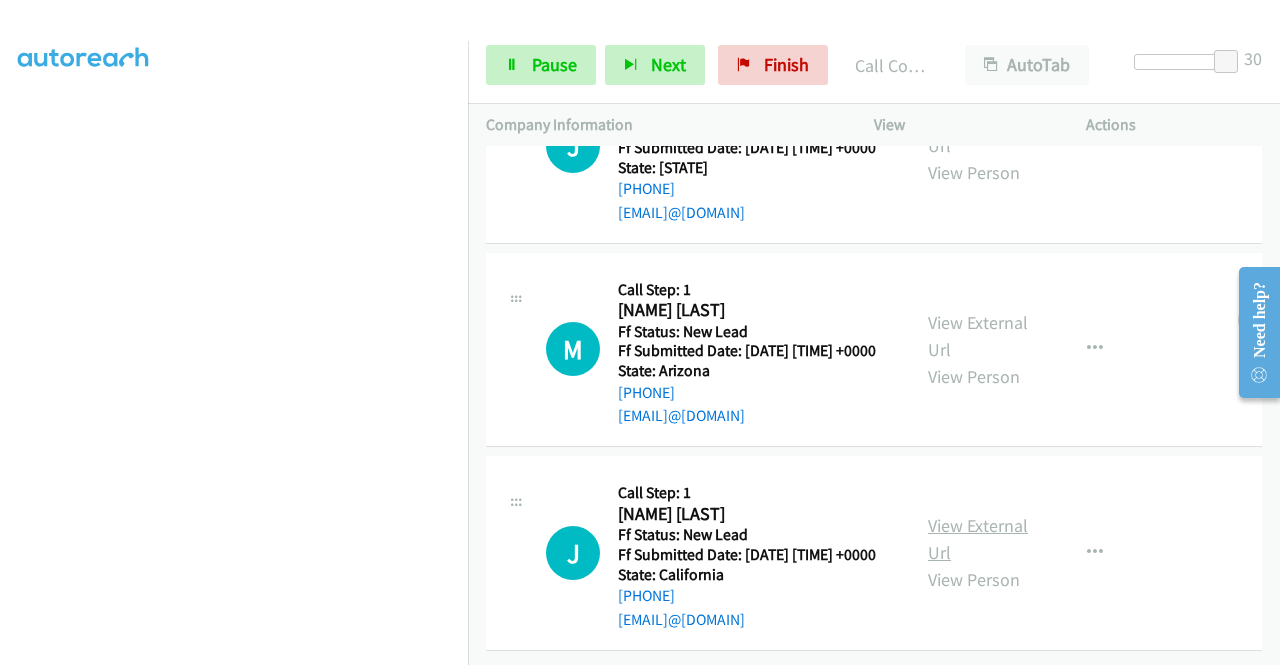 click on "View External Url" at bounding box center (978, 539) 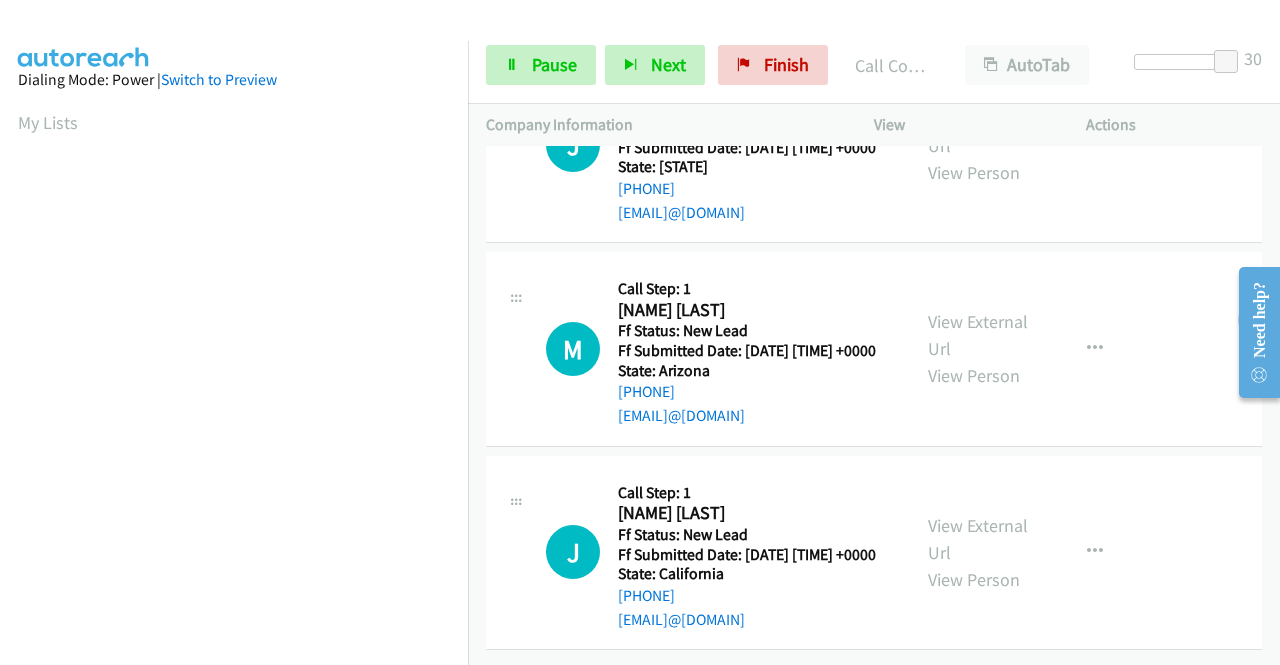scroll, scrollTop: 456, scrollLeft: 0, axis: vertical 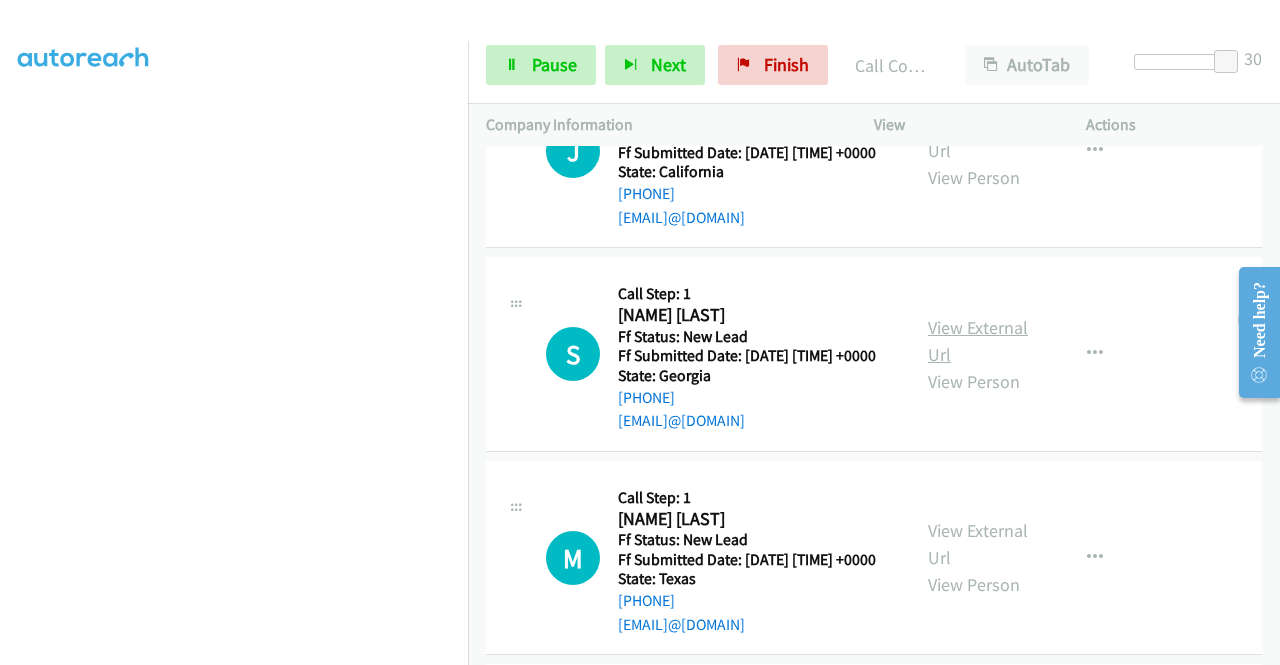 click on "View External Url" at bounding box center (978, 341) 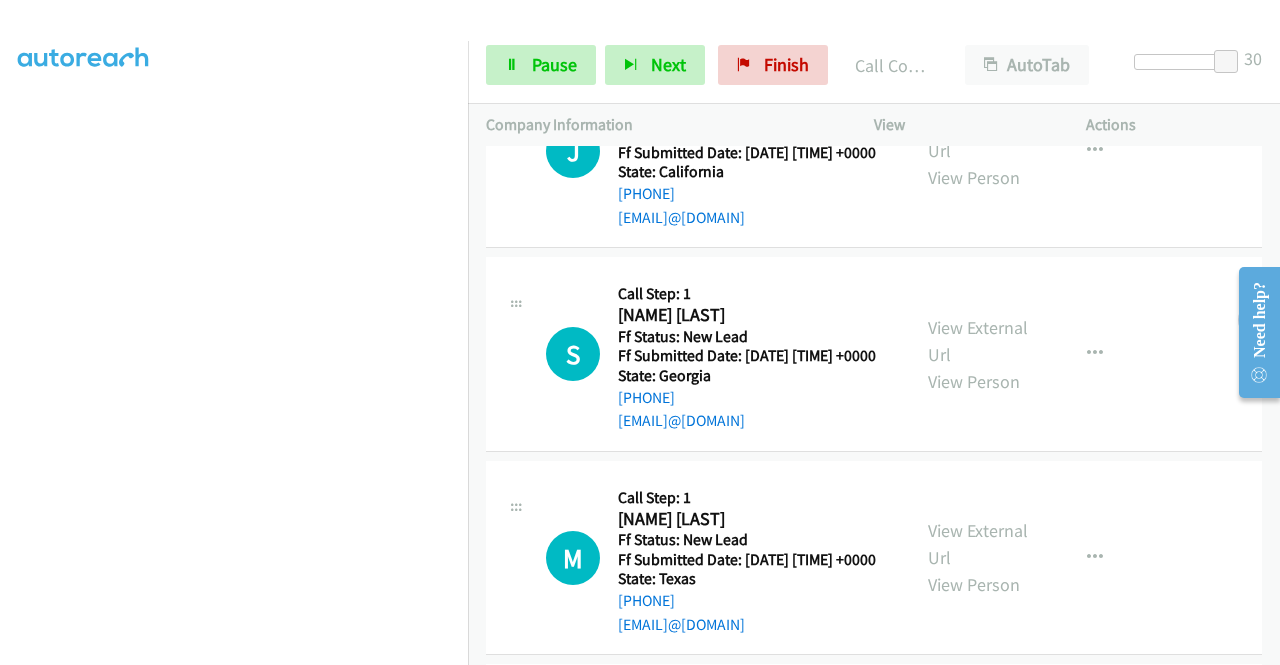 scroll, scrollTop: 2323, scrollLeft: 0, axis: vertical 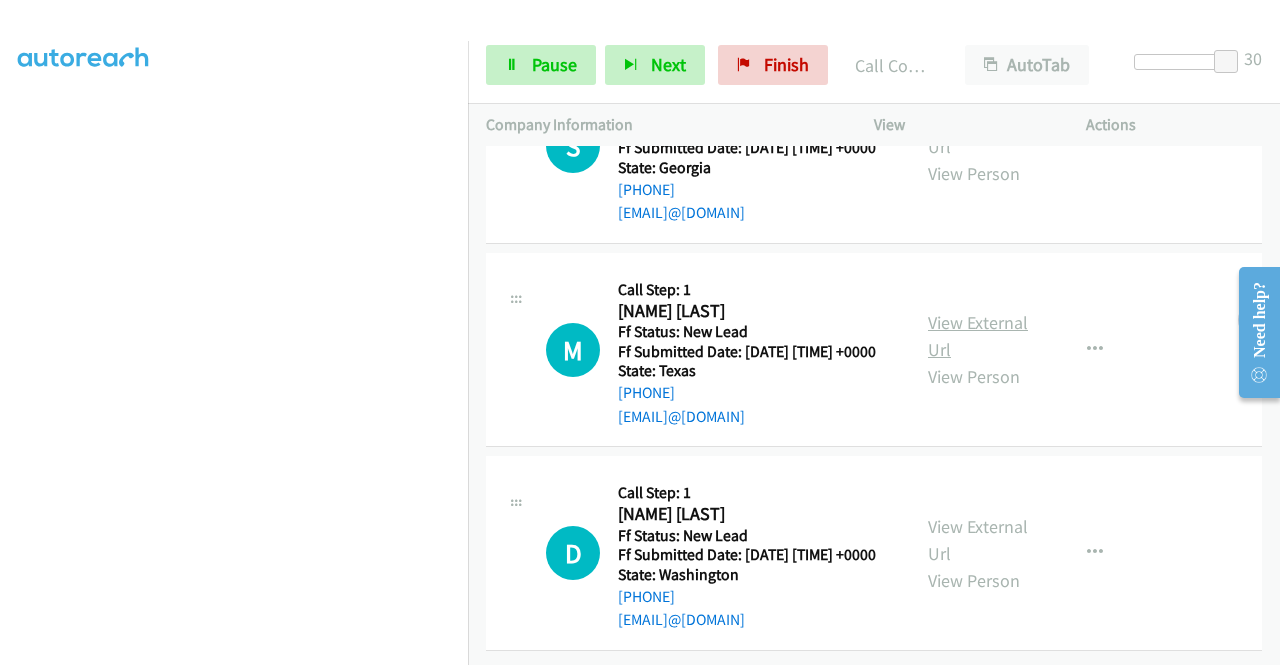 click on "View External Url" at bounding box center (978, 336) 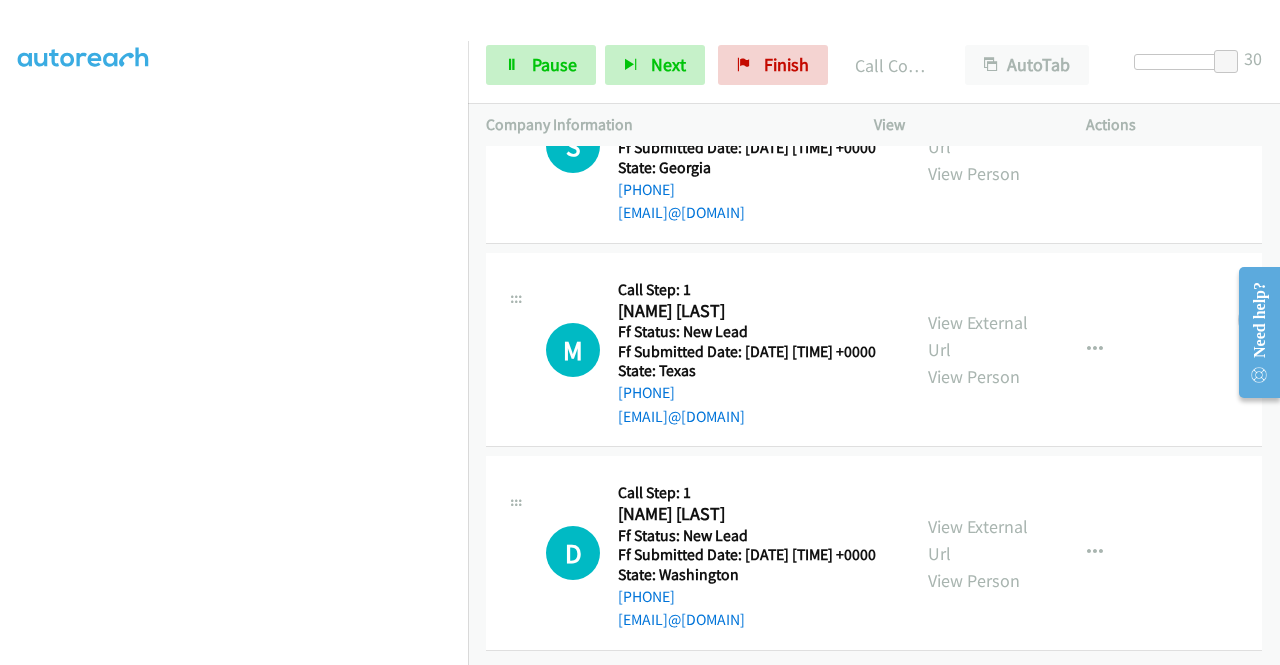 scroll, scrollTop: 2476, scrollLeft: 0, axis: vertical 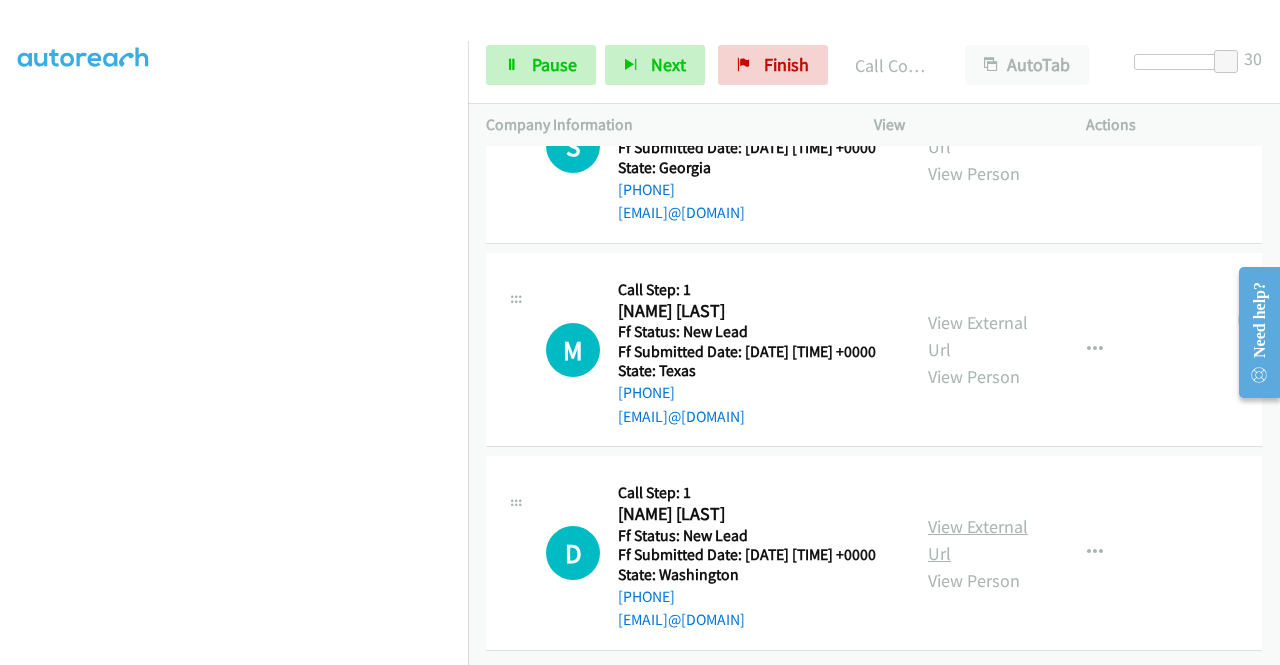 click on "View External Url" at bounding box center (978, 540) 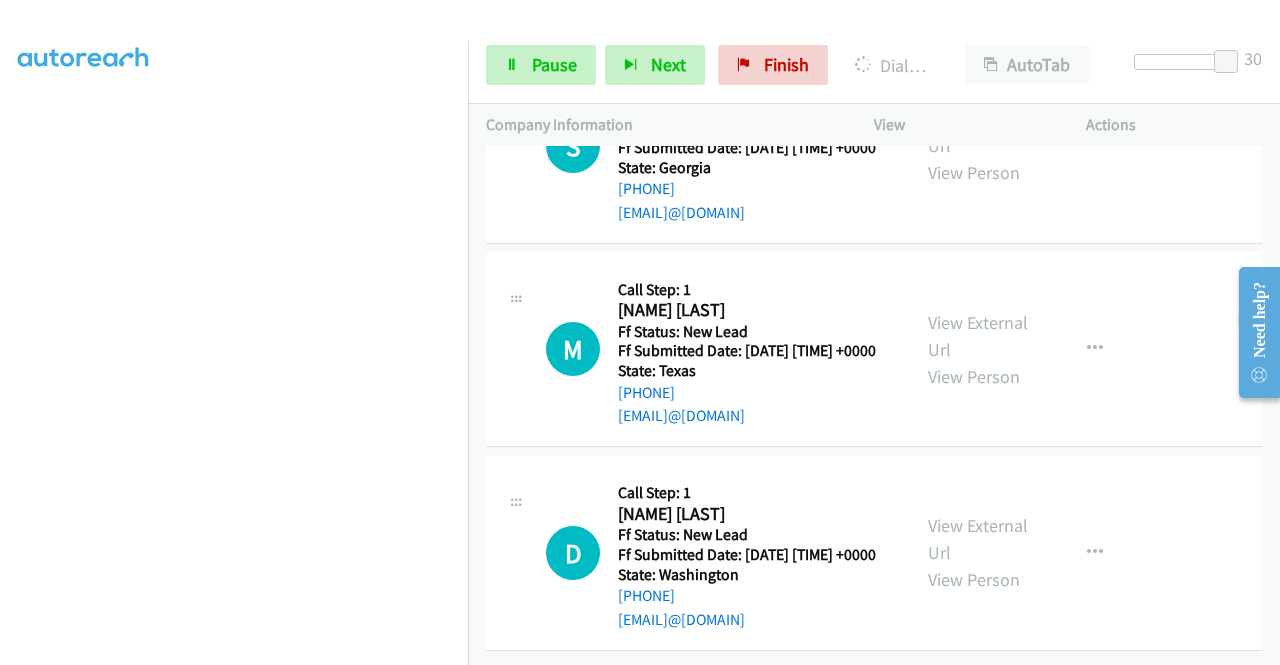 scroll, scrollTop: 2518, scrollLeft: 0, axis: vertical 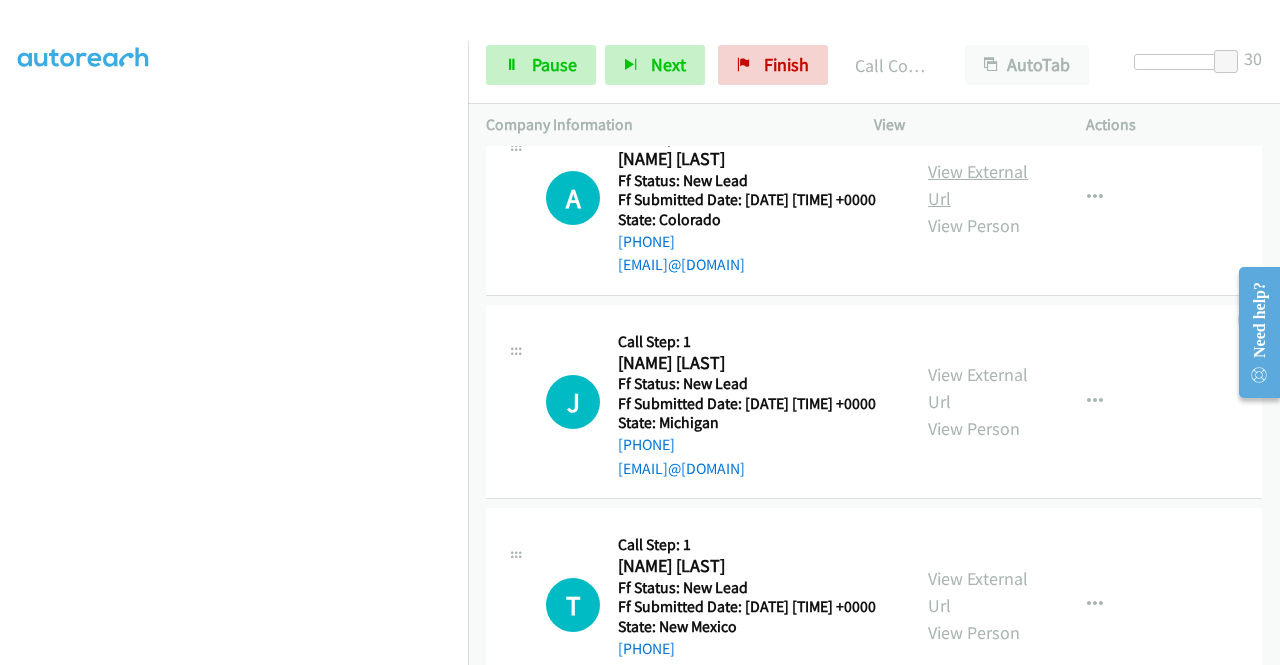 click on "View External Url" at bounding box center [978, 185] 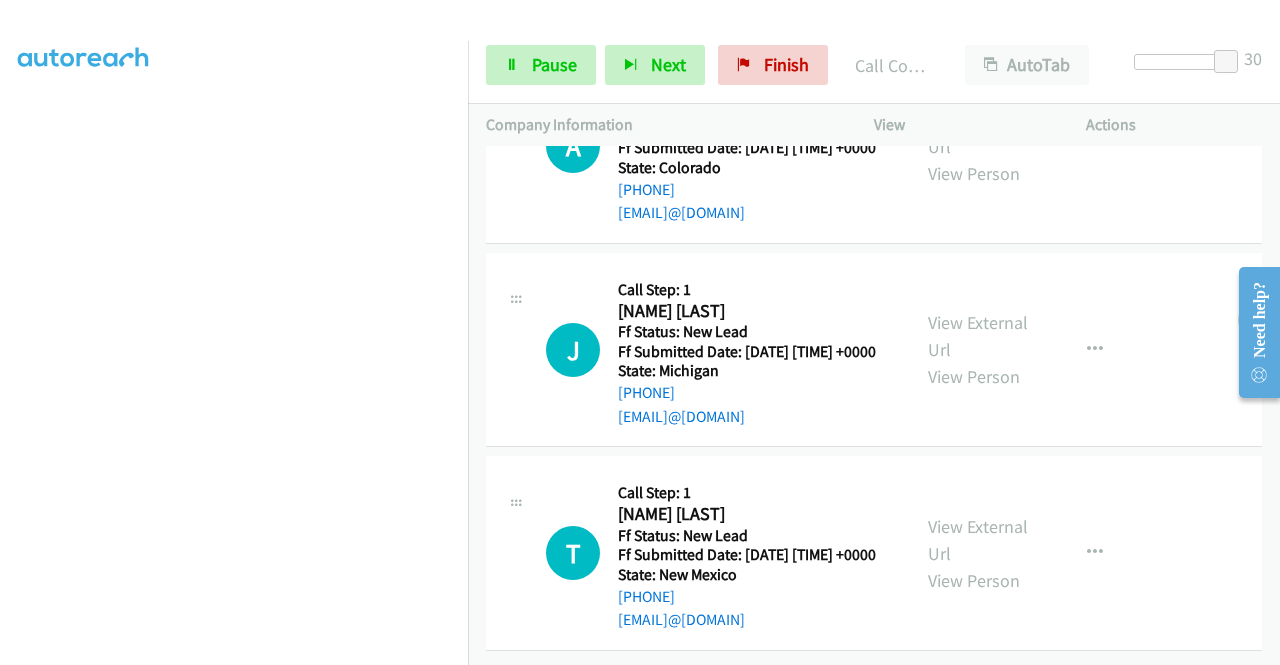 scroll, scrollTop: 3260, scrollLeft: 0, axis: vertical 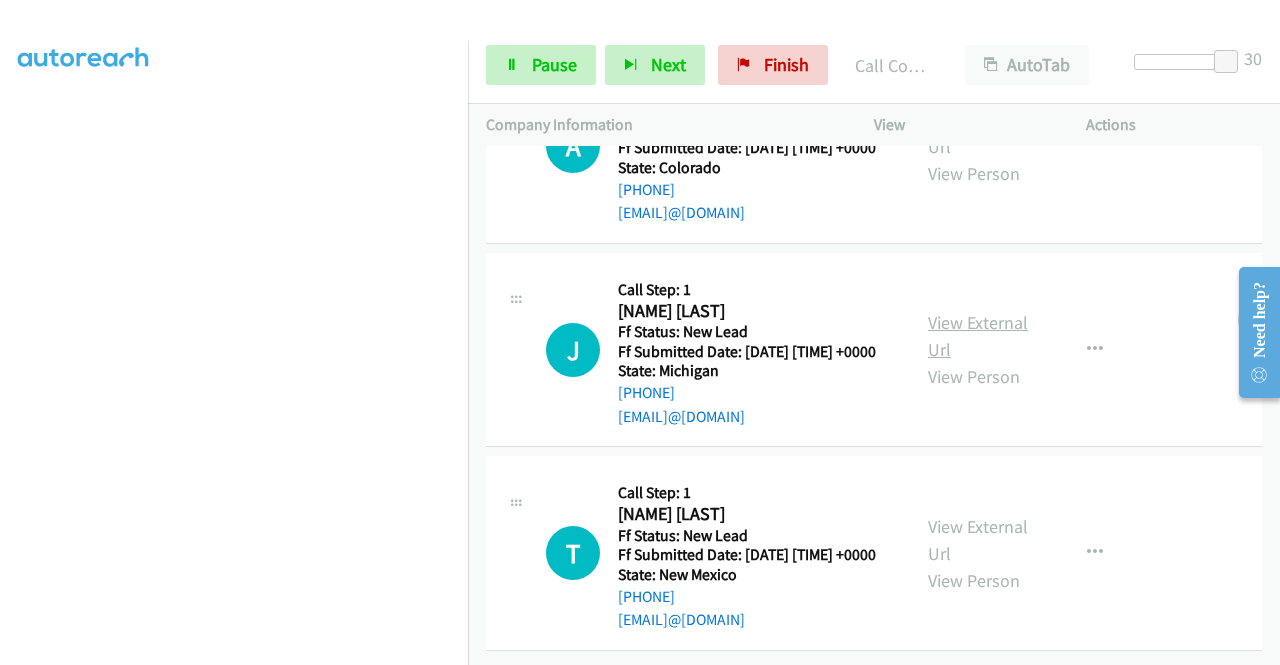 click on "View External Url" at bounding box center [978, 336] 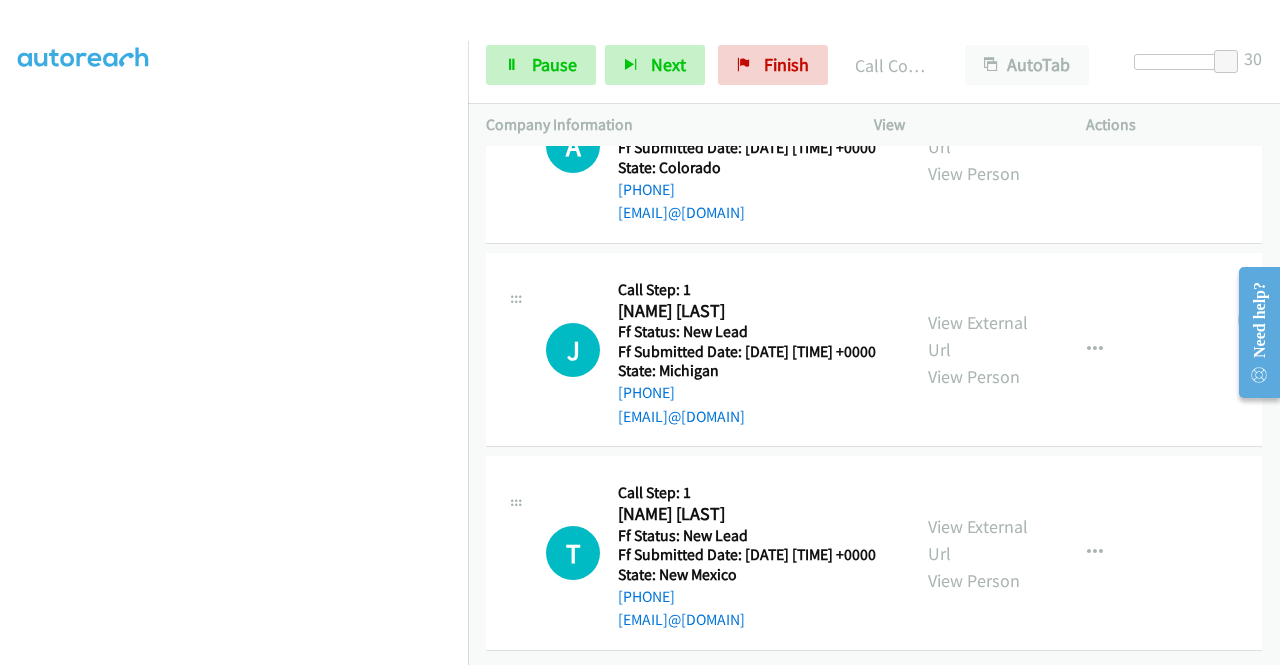 scroll, scrollTop: 3314, scrollLeft: 0, axis: vertical 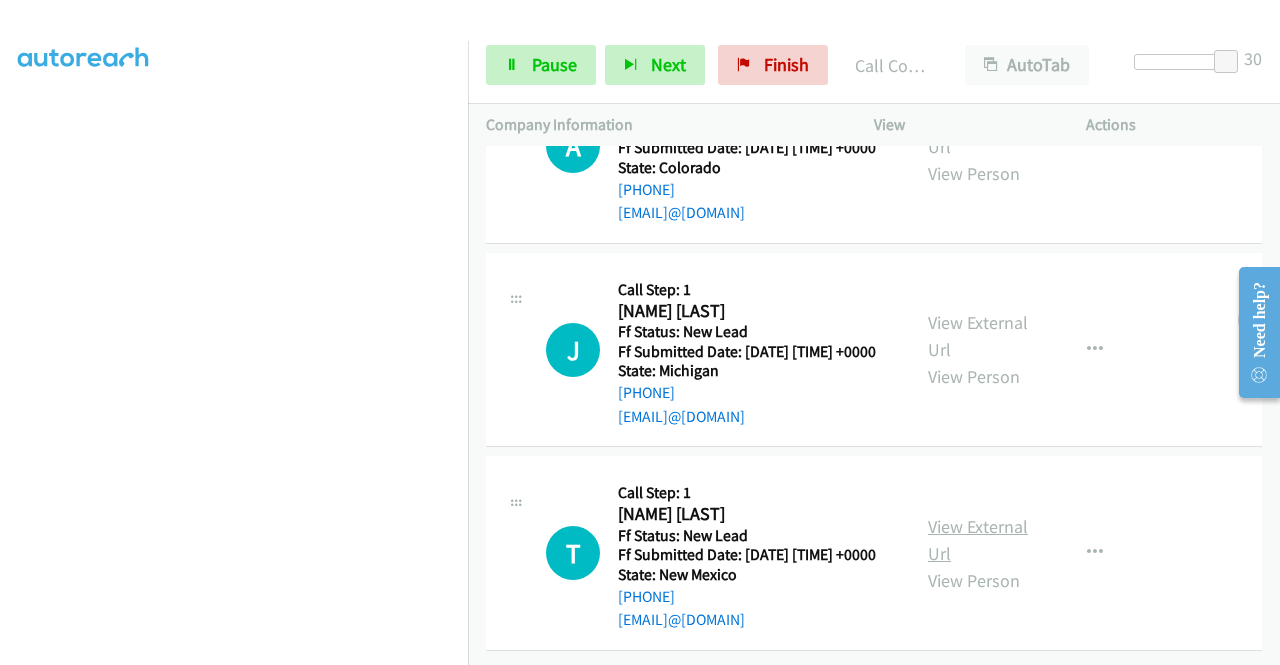 click on "View External Url" at bounding box center [978, 540] 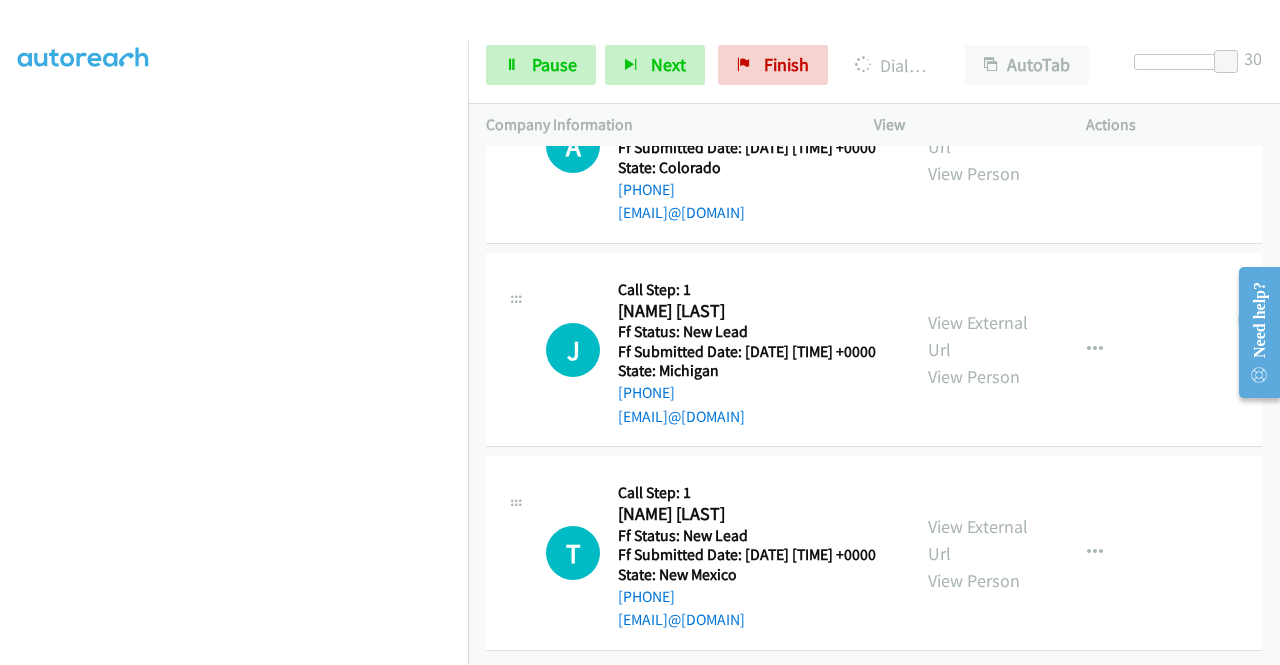 scroll, scrollTop: 456, scrollLeft: 0, axis: vertical 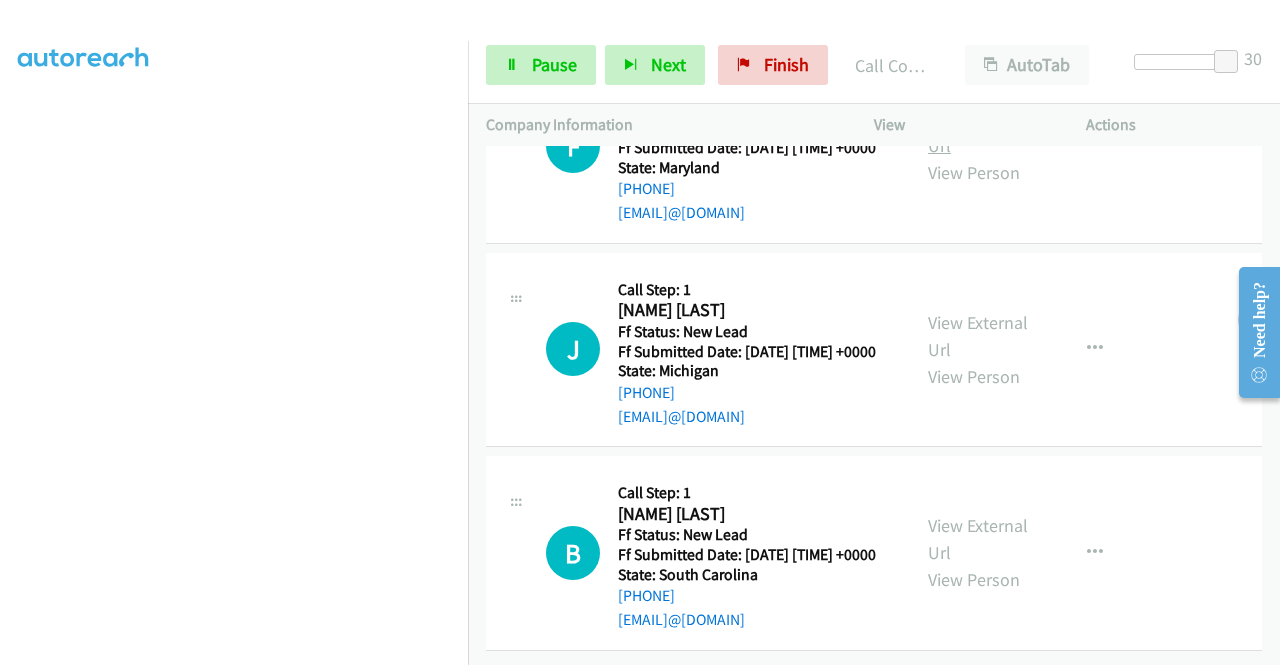click on "View External Url" at bounding box center [978, 132] 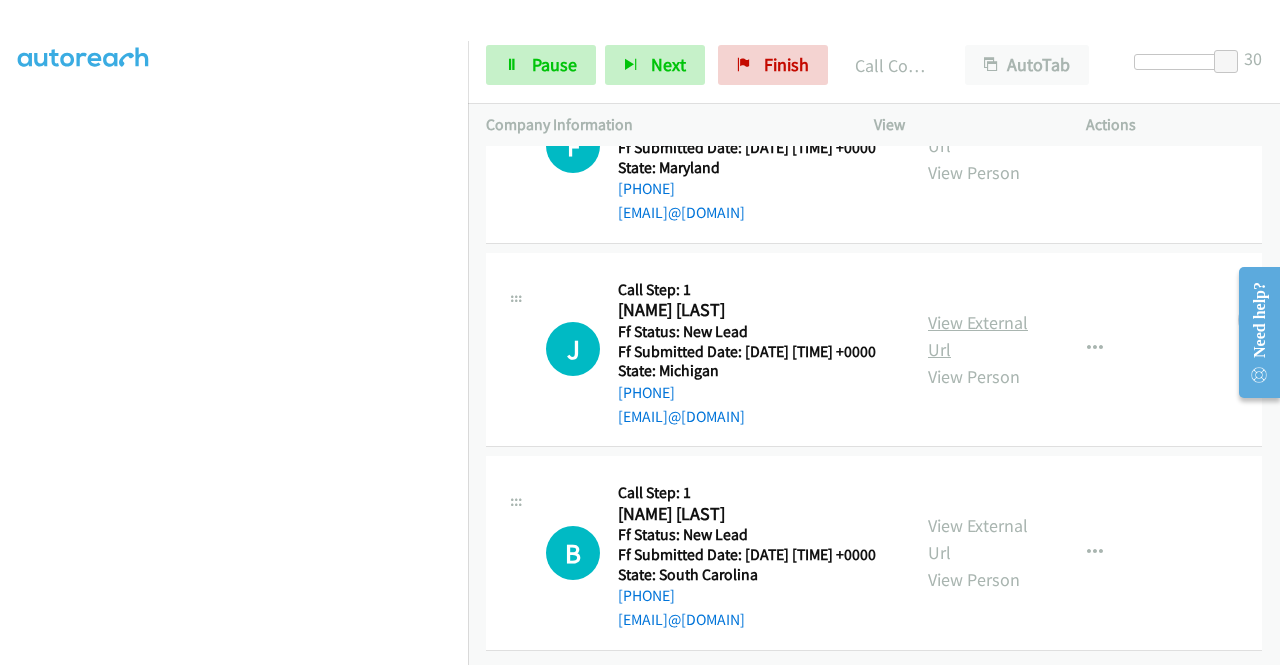 click on "View External Url" at bounding box center (978, 336) 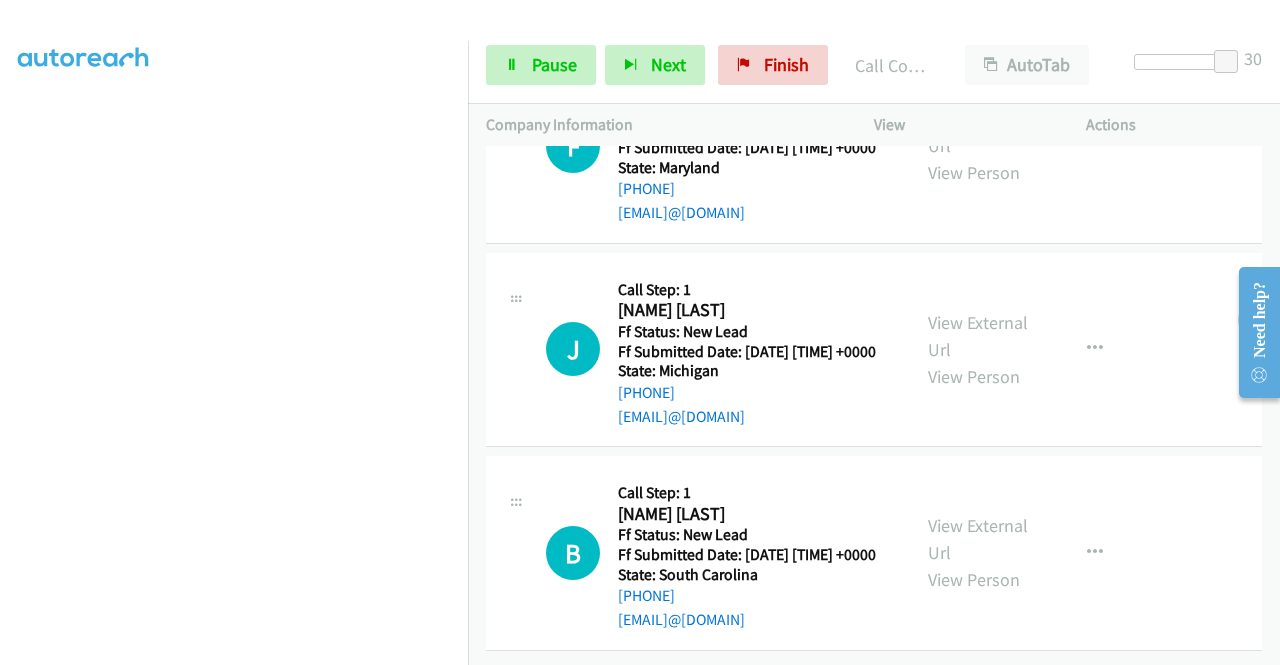 scroll, scrollTop: 4067, scrollLeft: 0, axis: vertical 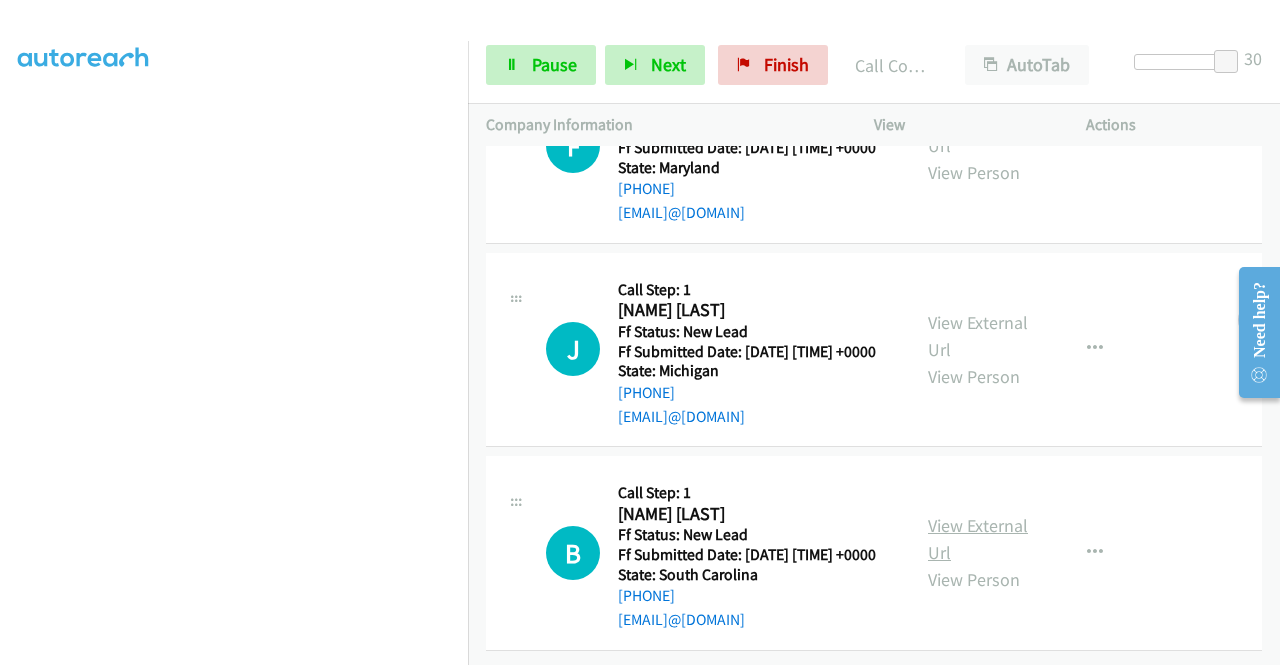 click on "View External Url" at bounding box center (978, 539) 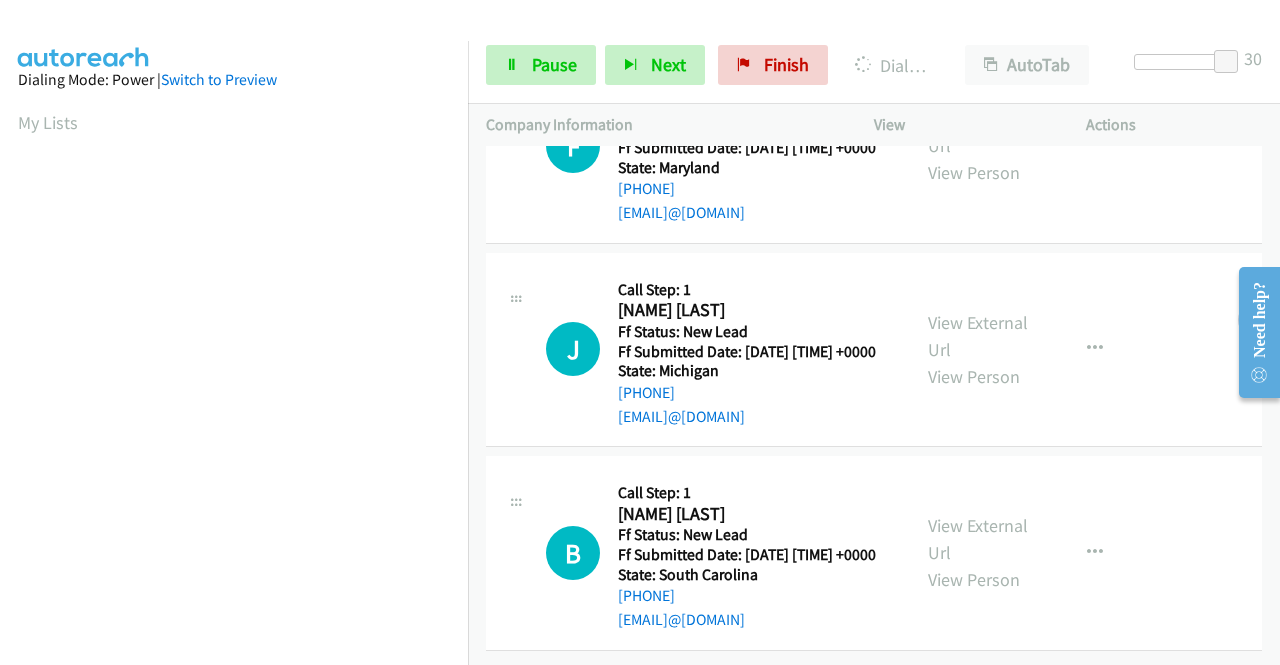 scroll, scrollTop: 456, scrollLeft: 0, axis: vertical 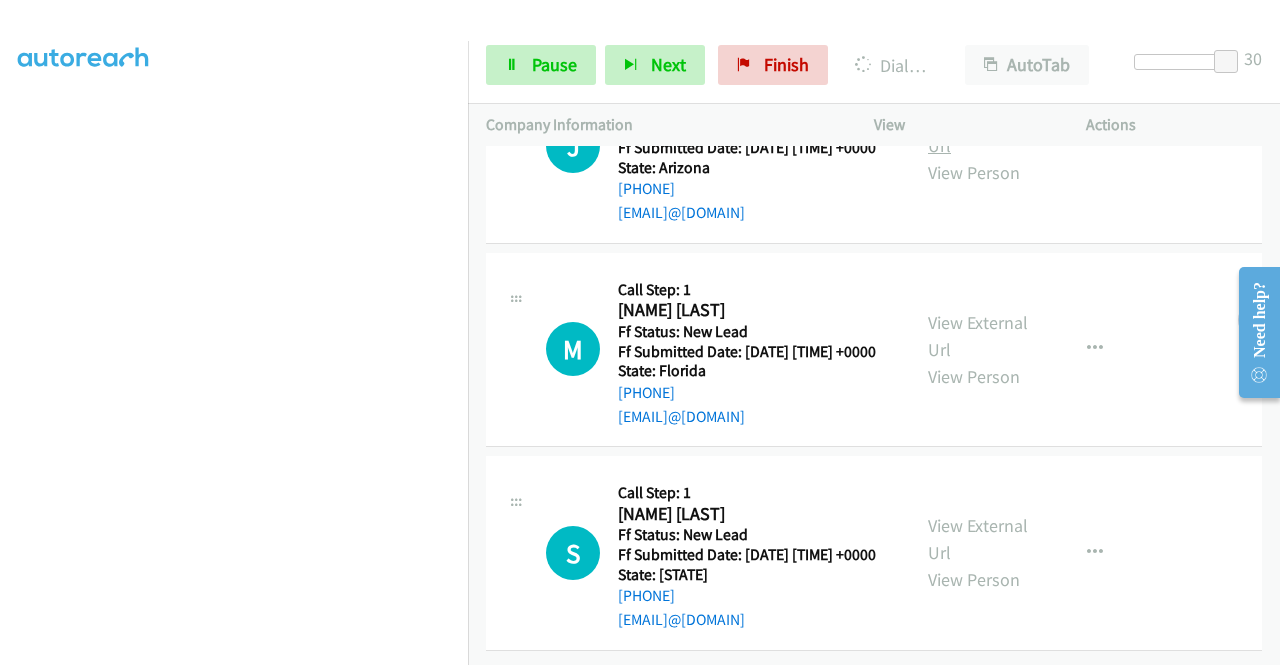 click on "View External Url" at bounding box center [978, 132] 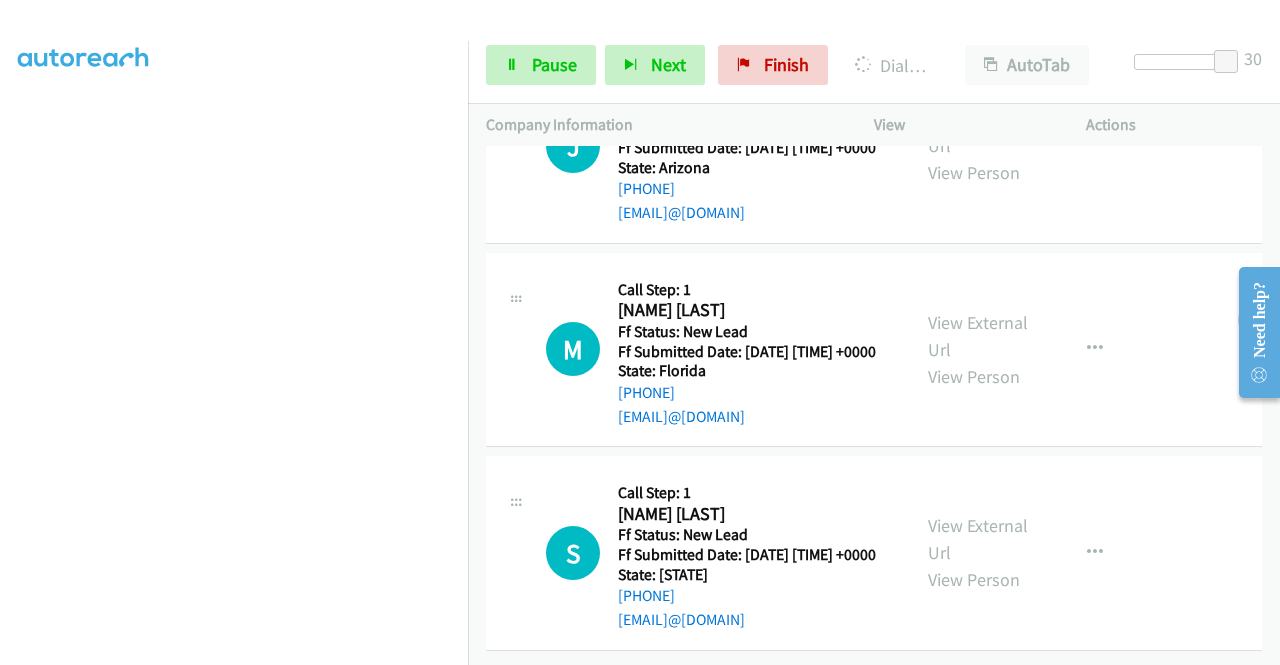 scroll, scrollTop: 4709, scrollLeft: 0, axis: vertical 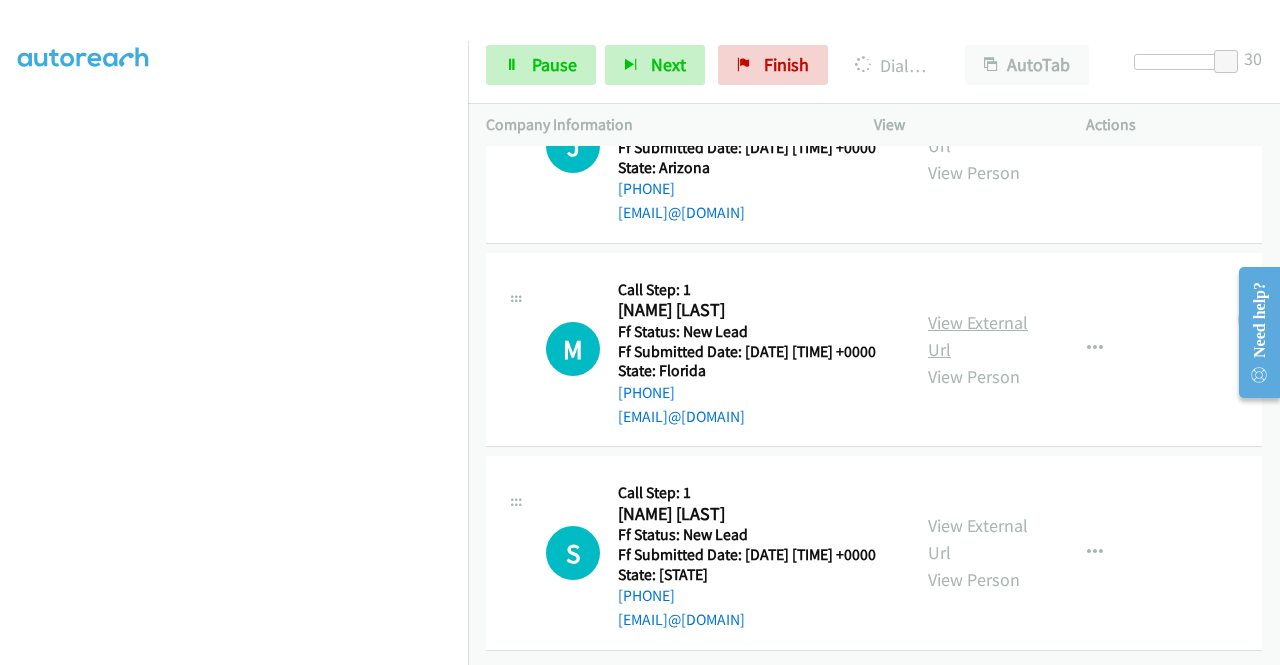 click on "View External Url" at bounding box center [978, 336] 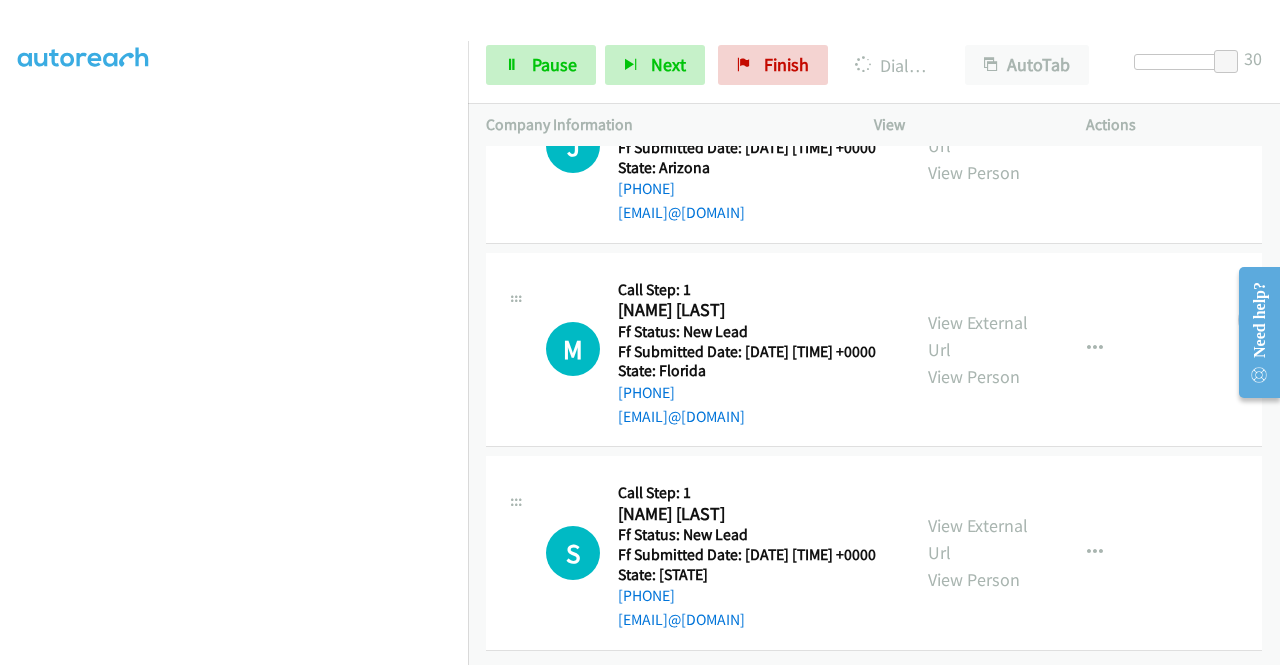 scroll, scrollTop: 4904, scrollLeft: 0, axis: vertical 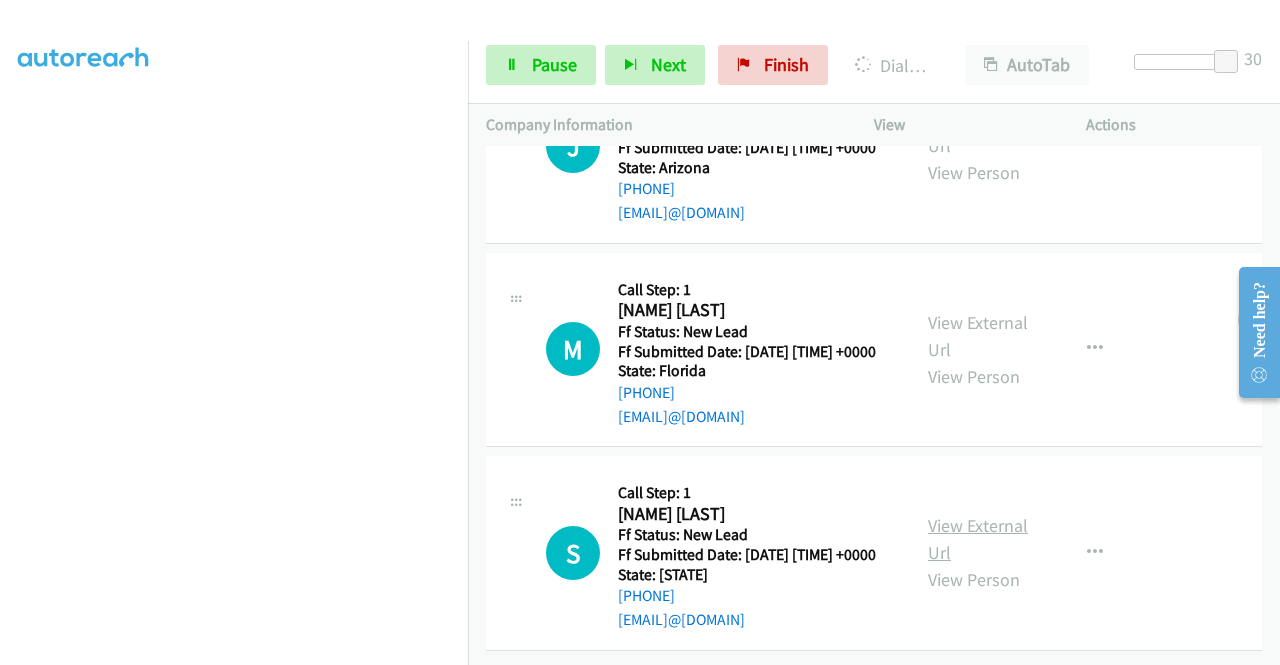 click on "View External Url" at bounding box center (978, 539) 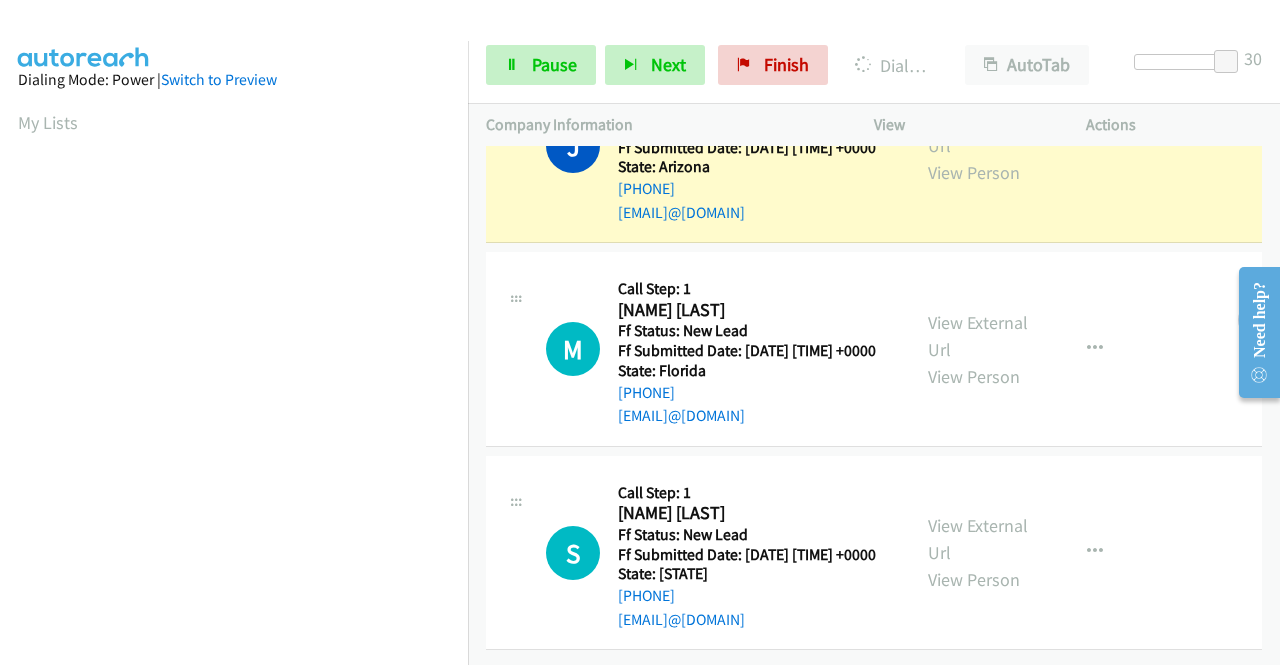 scroll, scrollTop: 456, scrollLeft: 0, axis: vertical 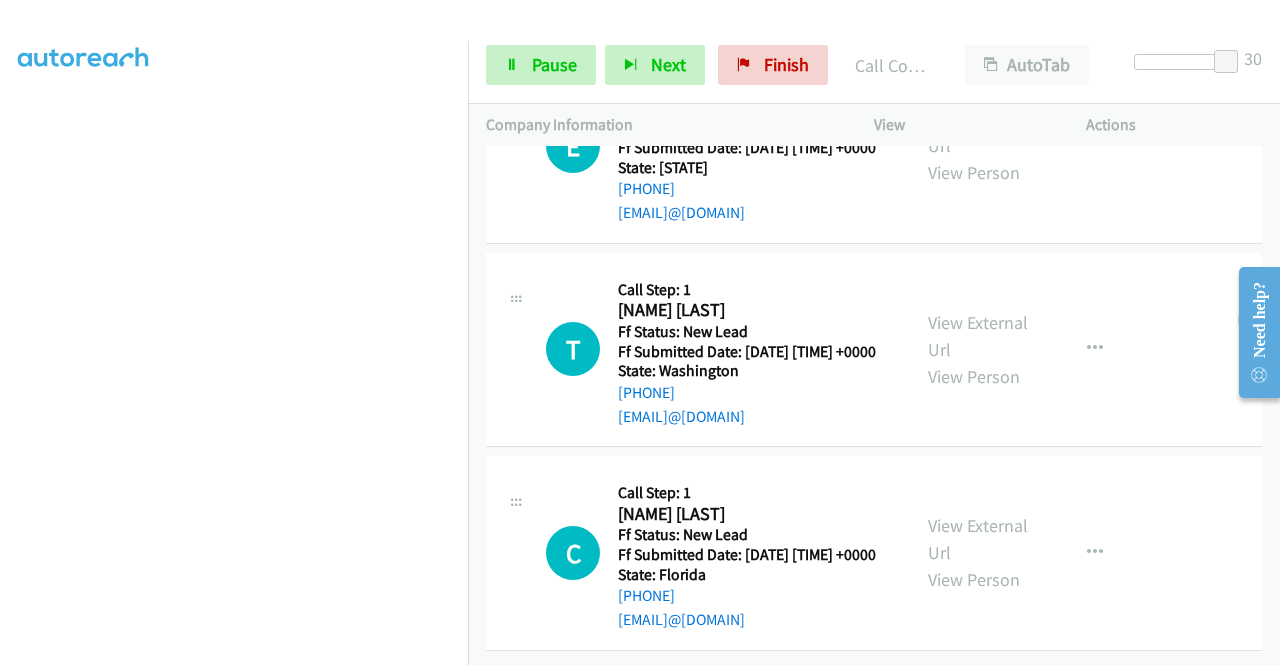 click on "View External Url
View Person
View External Url
Email
Schedule/Manage Callback
Skip Call
Add to do not call list" at bounding box center [1025, 146] 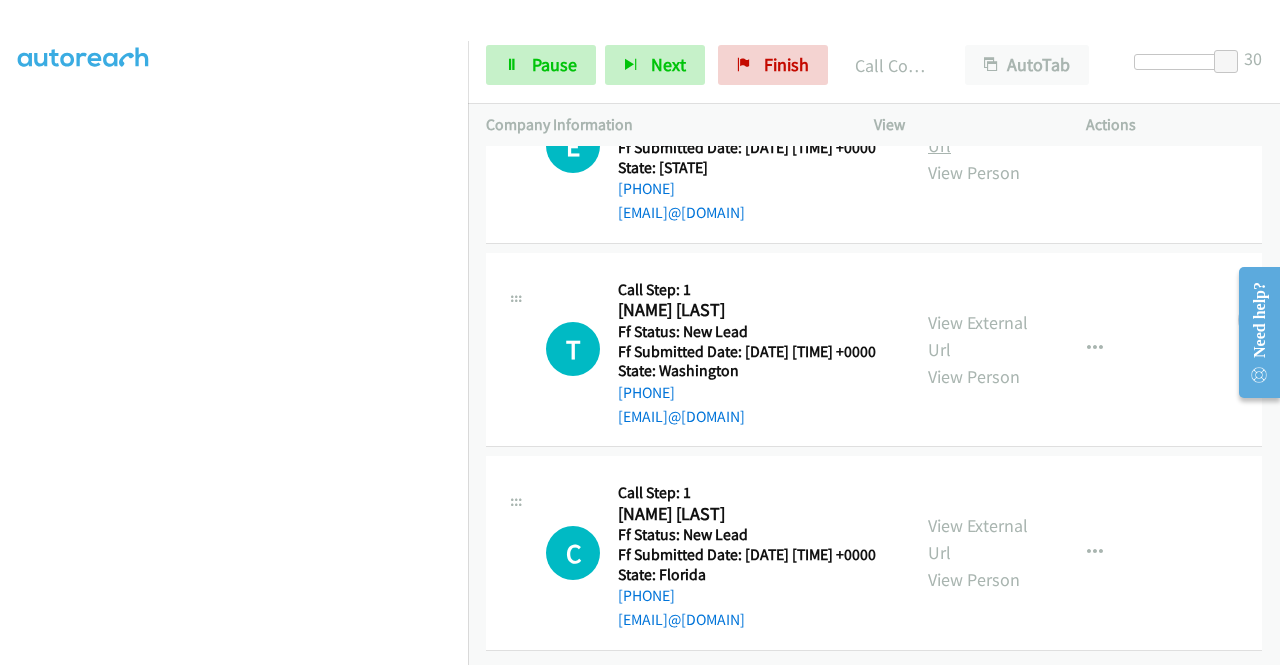 click on "View External Url" at bounding box center [978, 132] 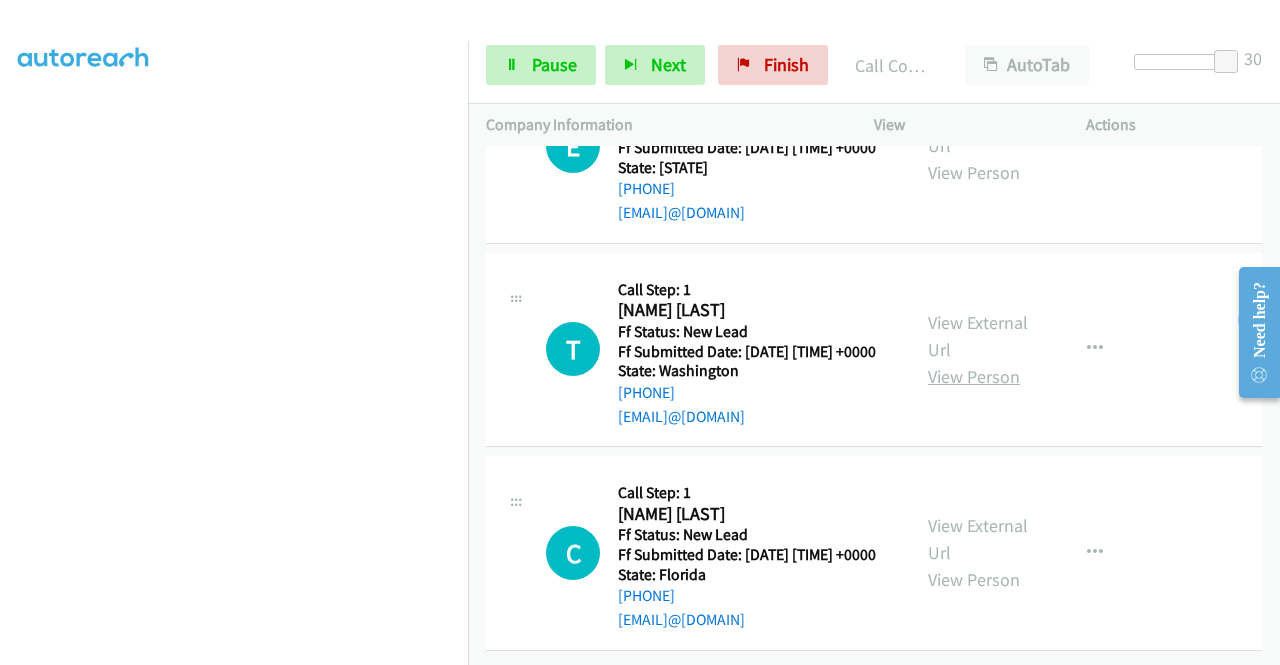 scroll, scrollTop: 5647, scrollLeft: 0, axis: vertical 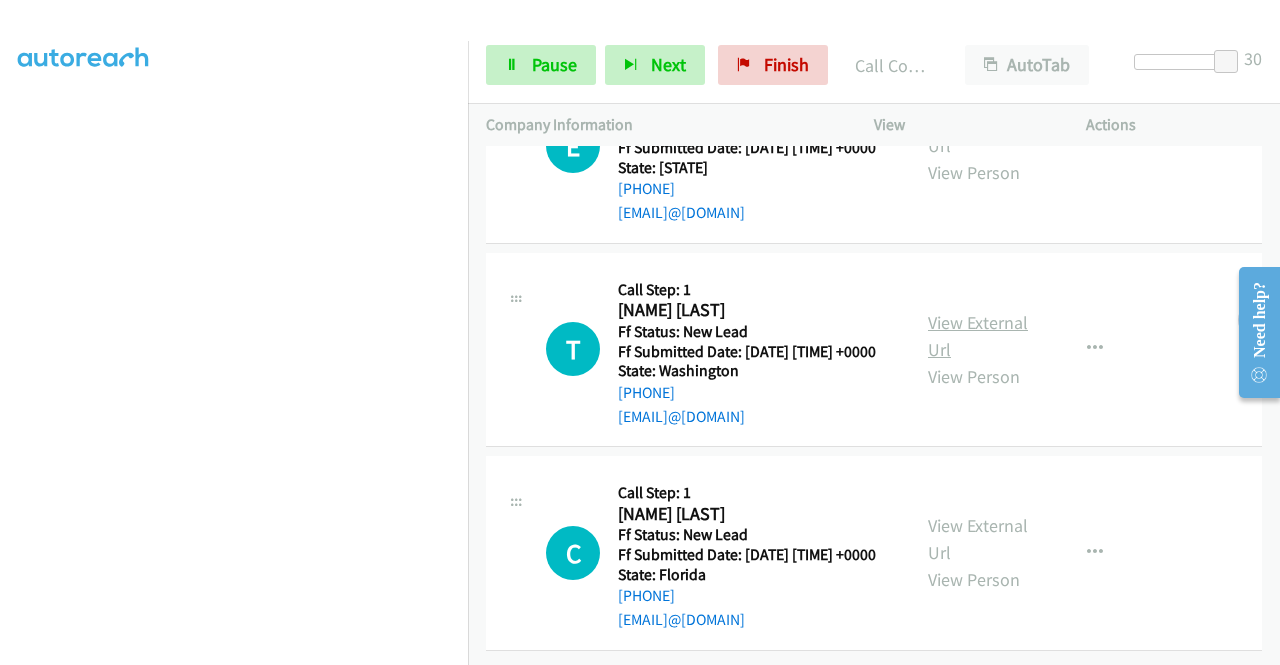 click on "View External Url" at bounding box center (978, 336) 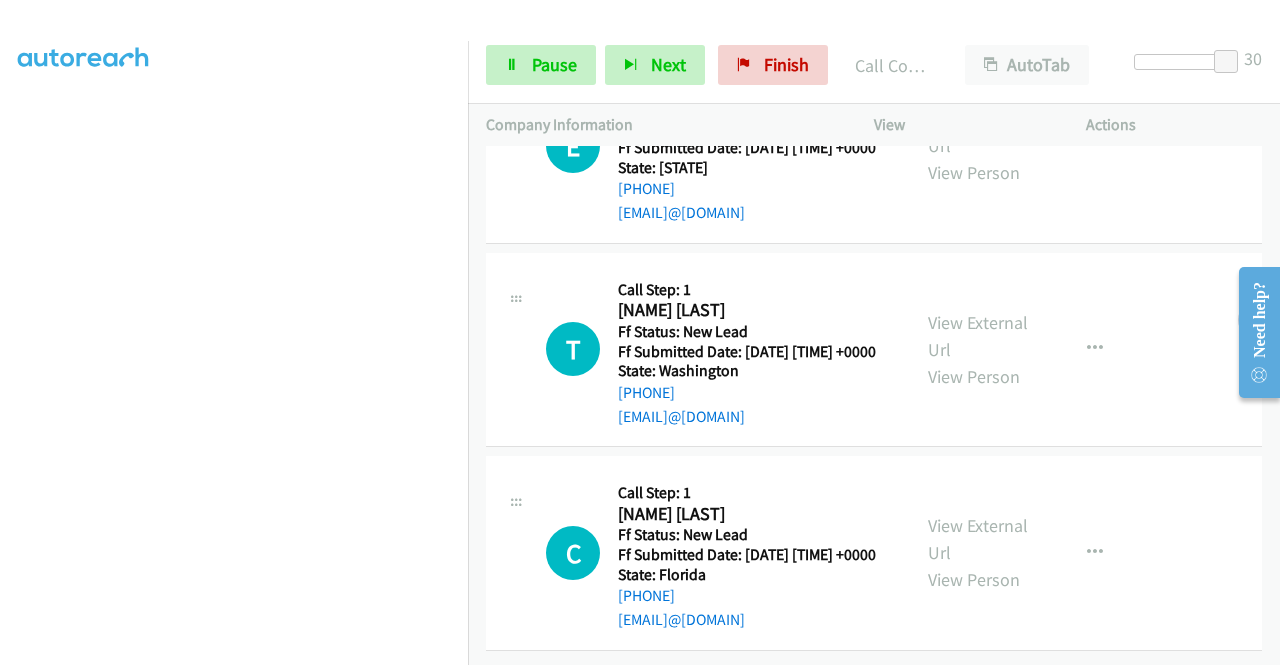 scroll, scrollTop: 5742, scrollLeft: 0, axis: vertical 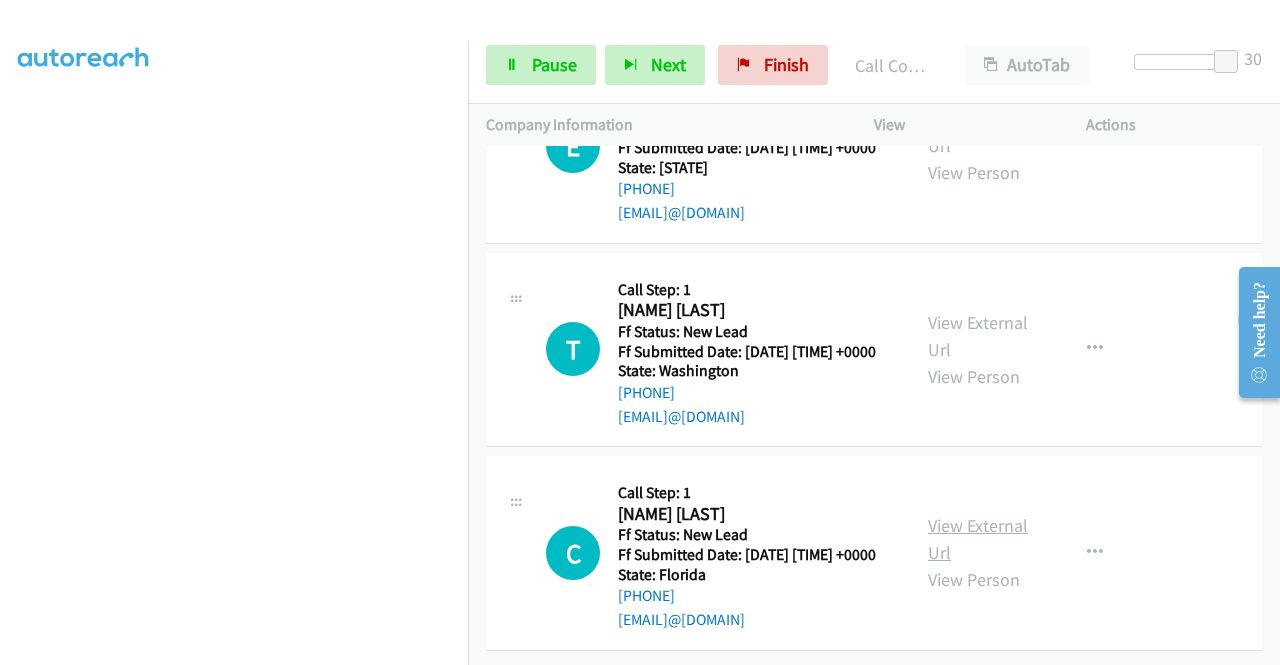 click on "View External Url" at bounding box center (978, 539) 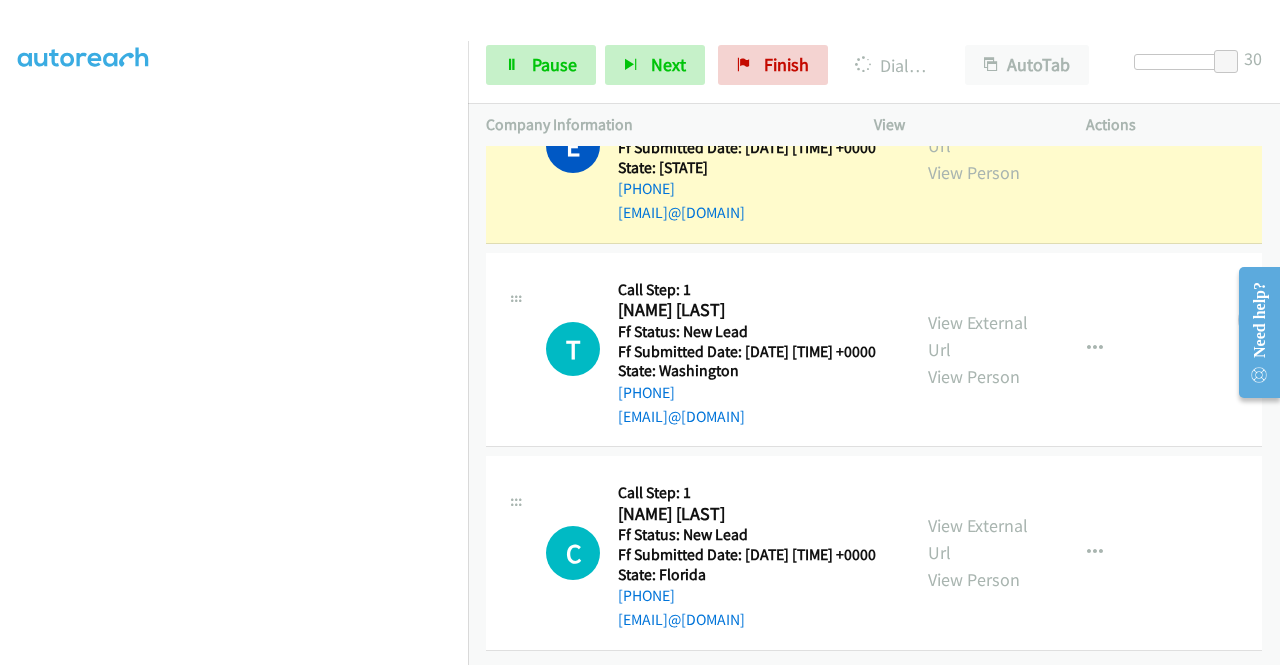 scroll, scrollTop: 5542, scrollLeft: 0, axis: vertical 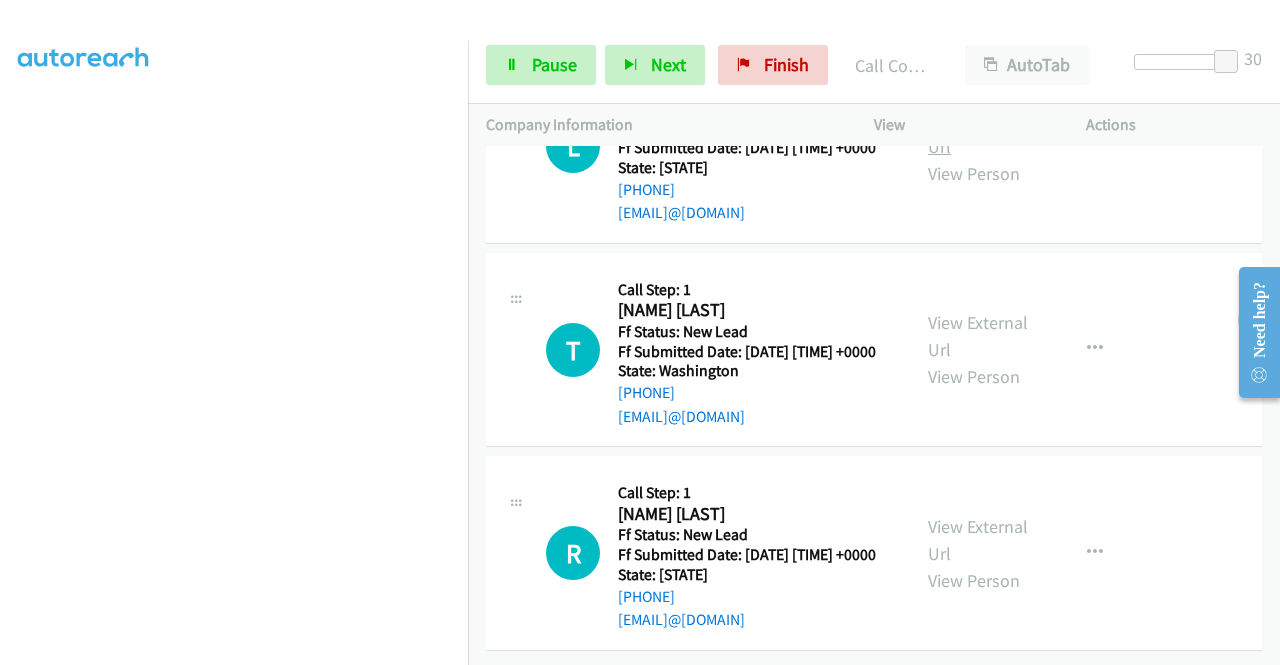 click on "View External Url" at bounding box center [978, 133] 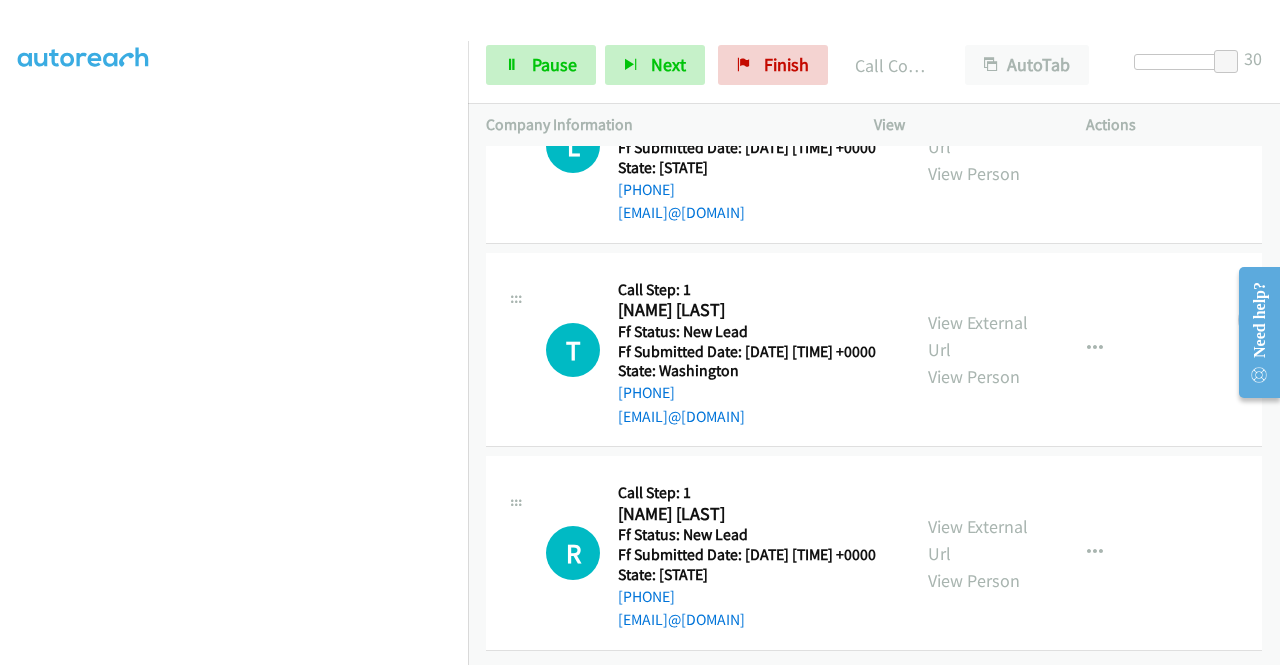 scroll, scrollTop: 6442, scrollLeft: 0, axis: vertical 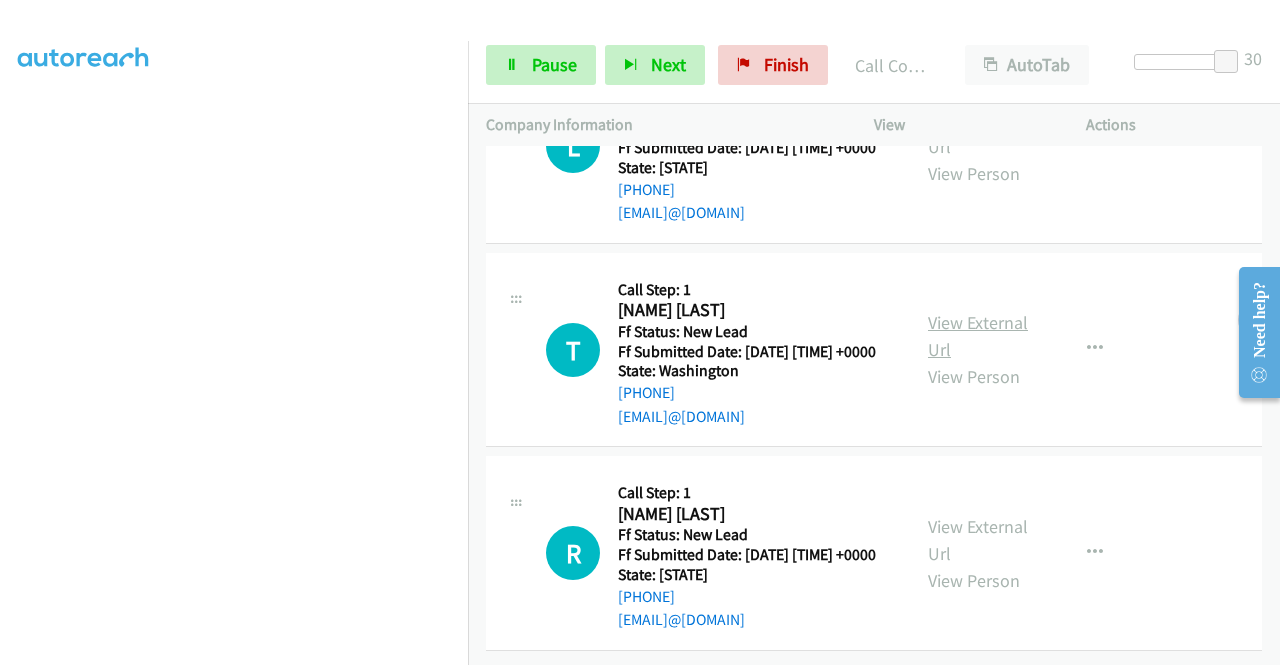 click on "View External Url" at bounding box center (978, 336) 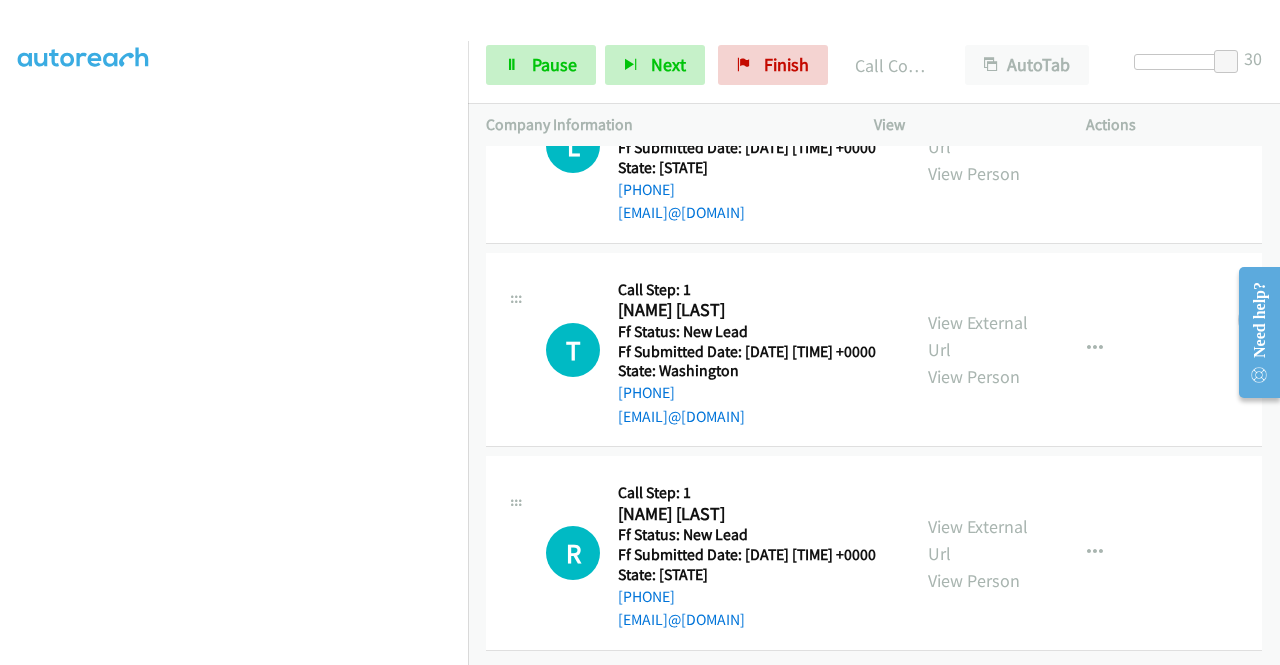 scroll, scrollTop: 6453, scrollLeft: 0, axis: vertical 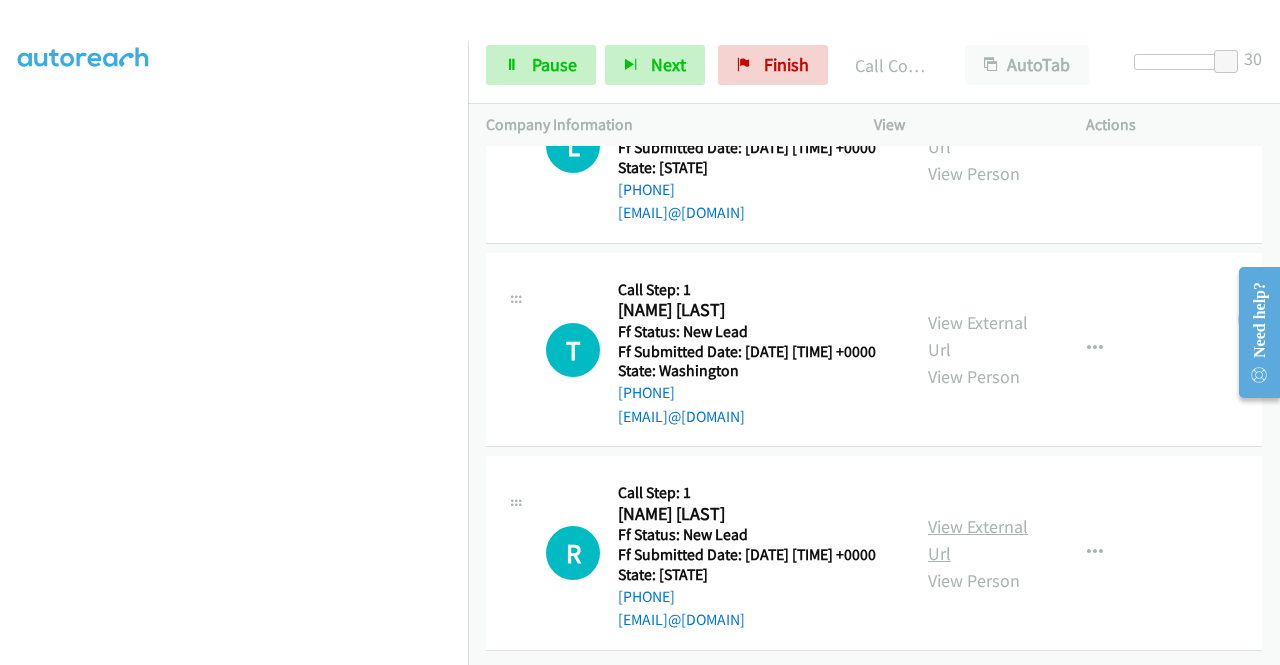 click on "View External Url" at bounding box center [978, 540] 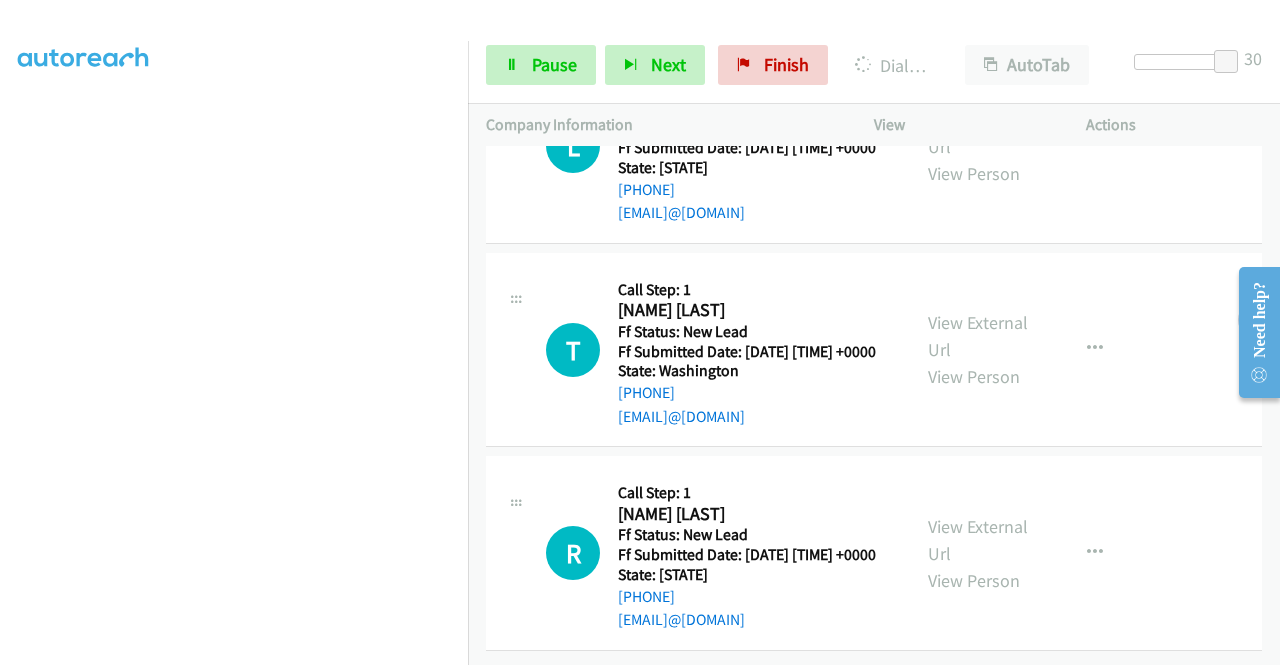 scroll, scrollTop: 456, scrollLeft: 0, axis: vertical 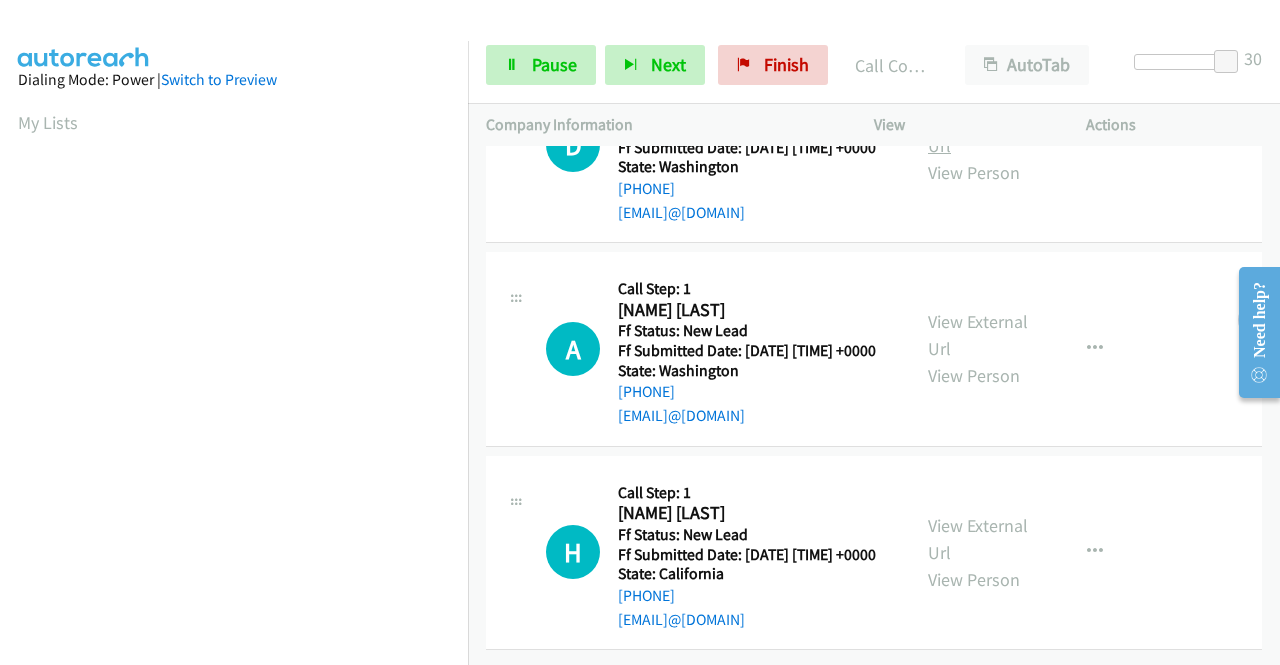 click on "View External Url" at bounding box center [978, 132] 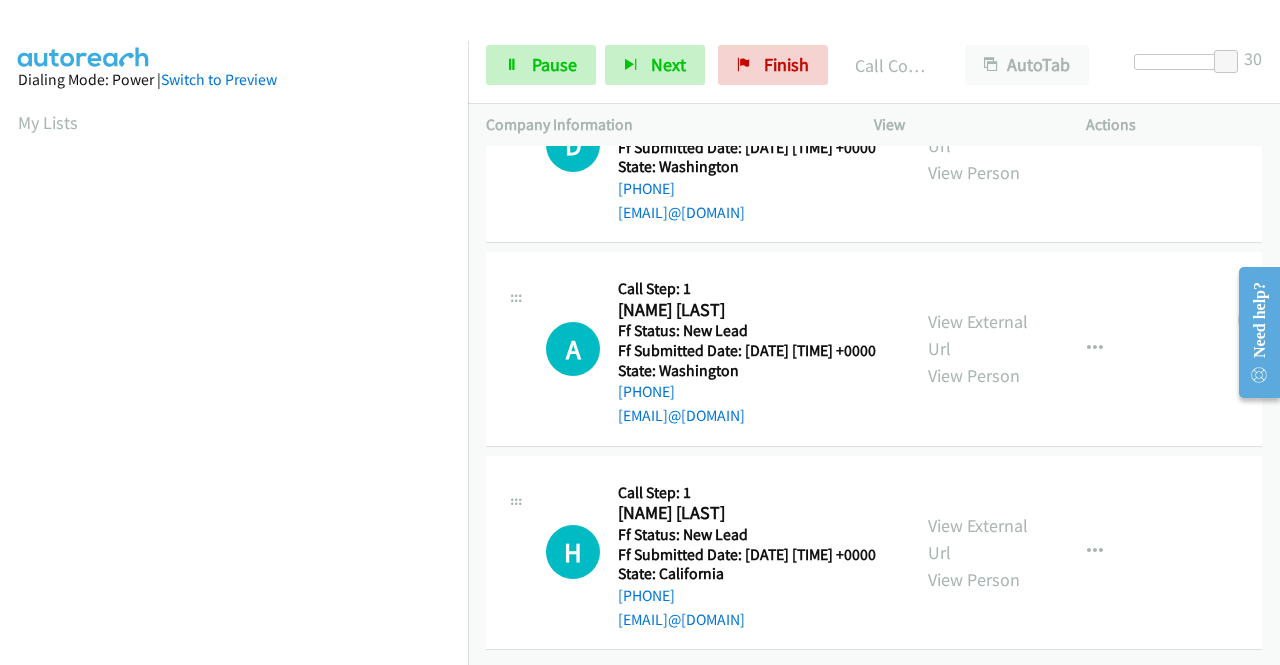 scroll, scrollTop: 7096, scrollLeft: 0, axis: vertical 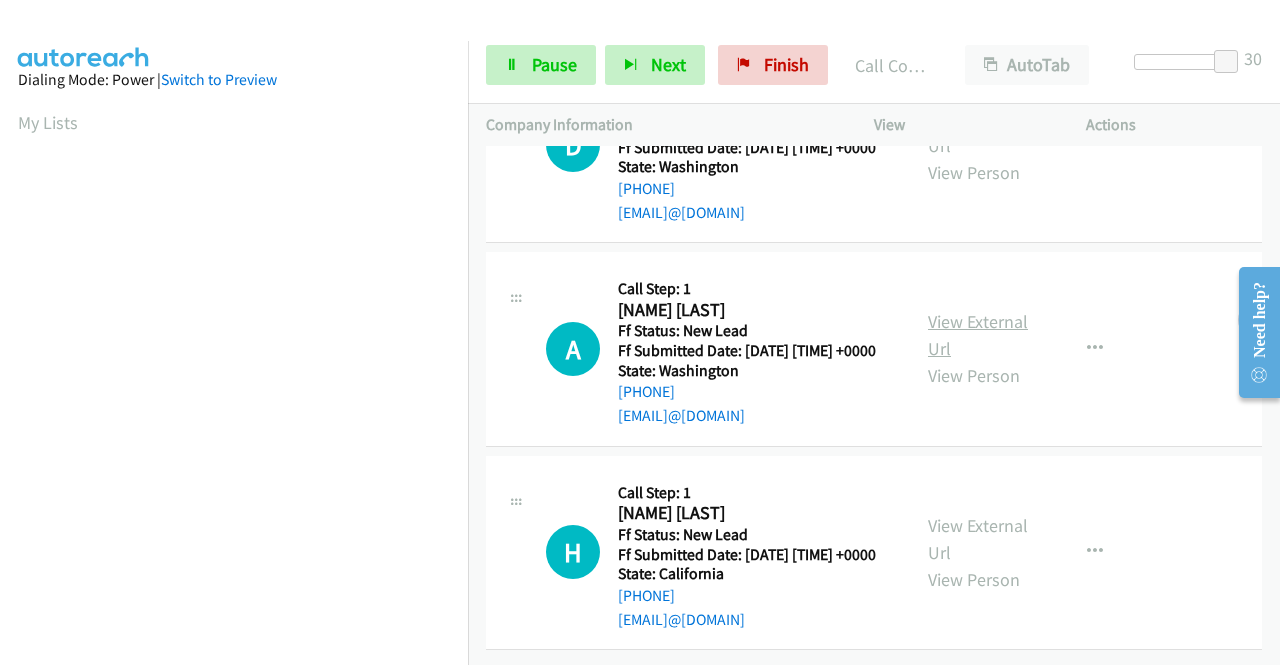 click on "View External Url" at bounding box center [978, 335] 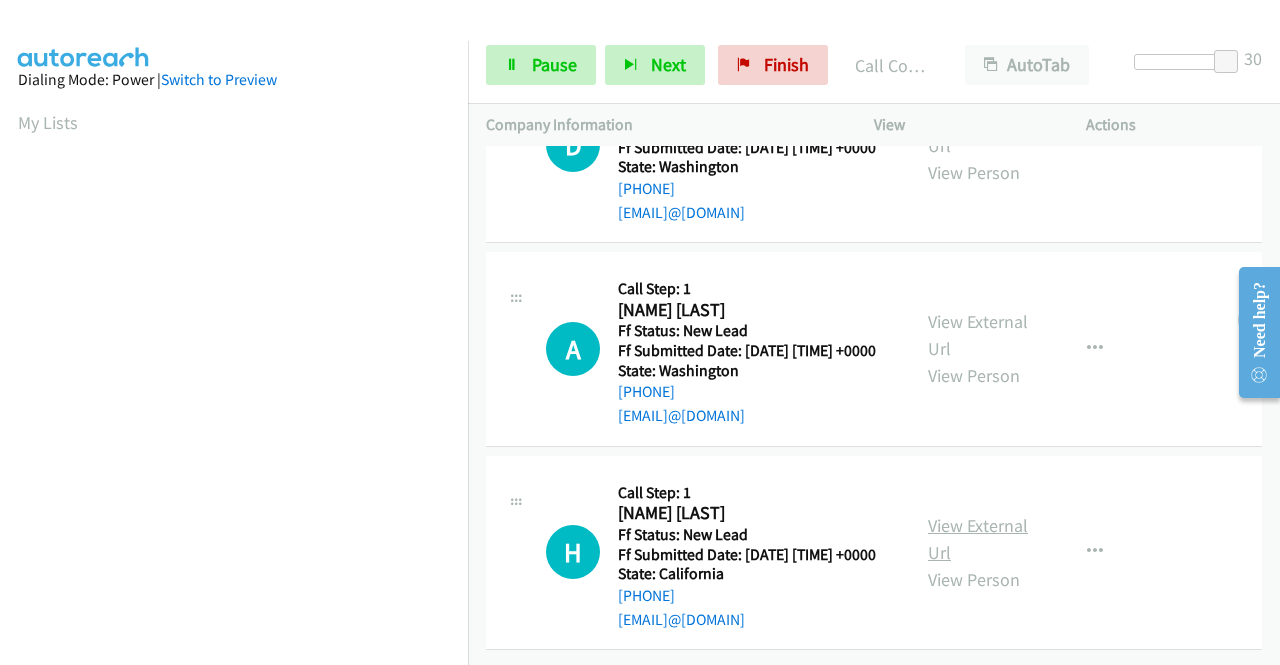 scroll, scrollTop: 7248, scrollLeft: 0, axis: vertical 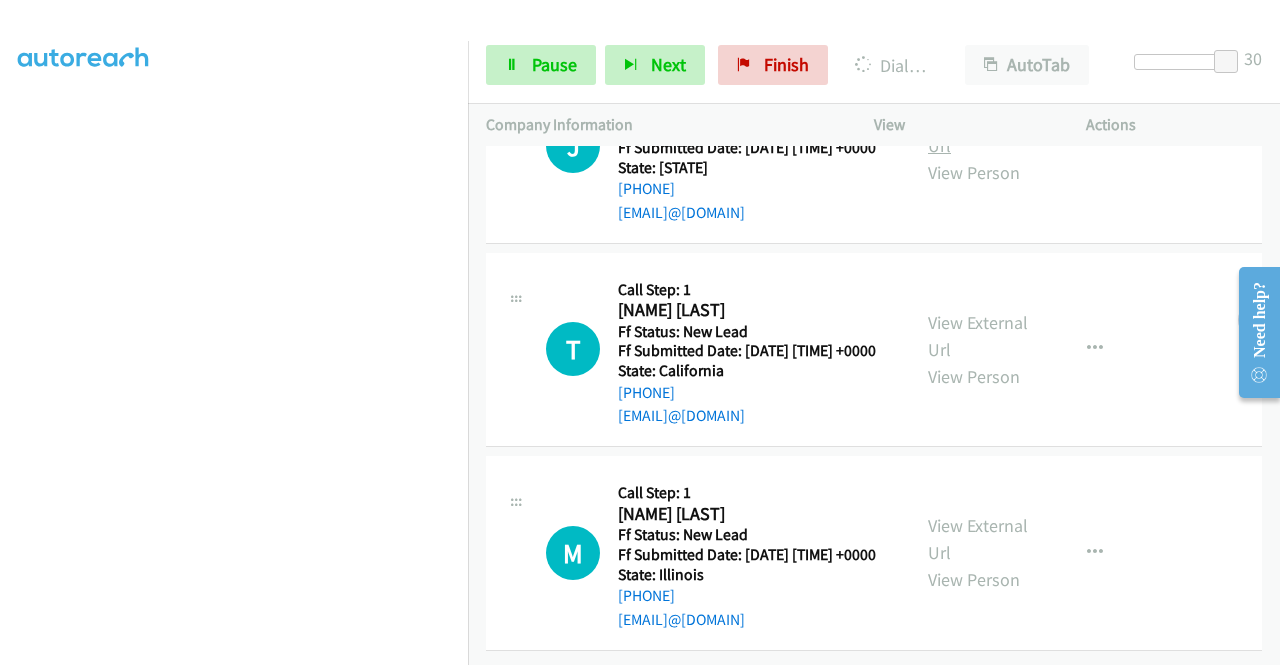 click on "View External Url" at bounding box center (978, 132) 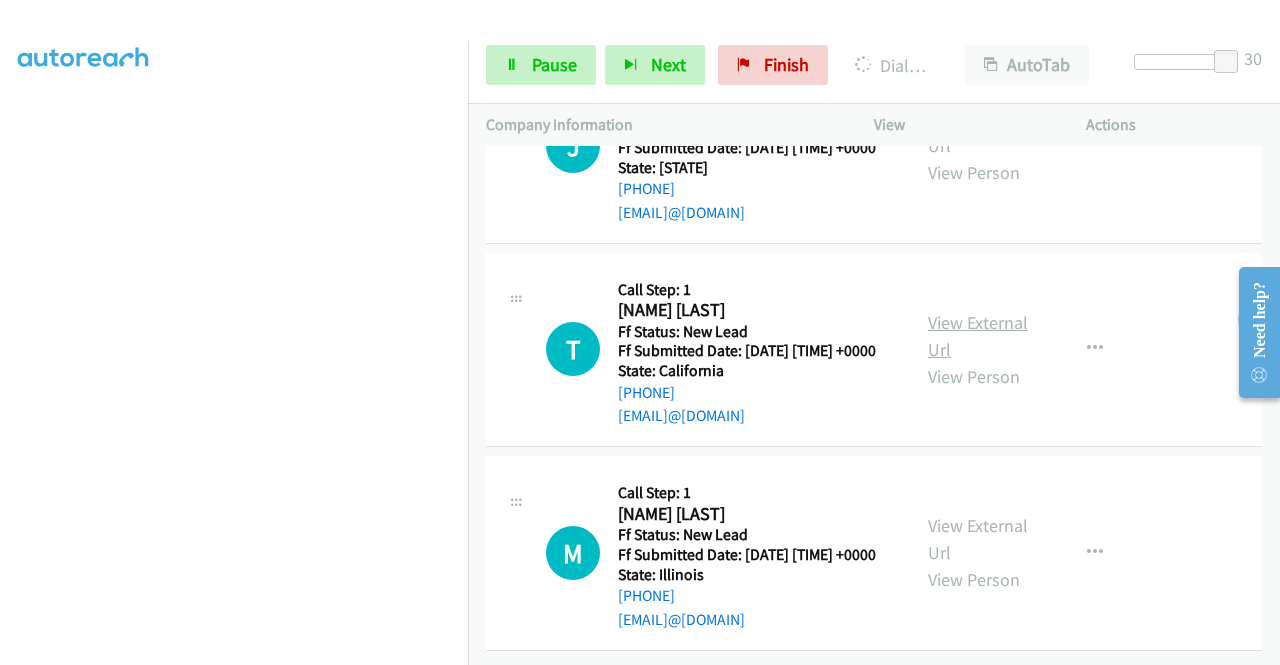 click on "View External Url" at bounding box center (978, 336) 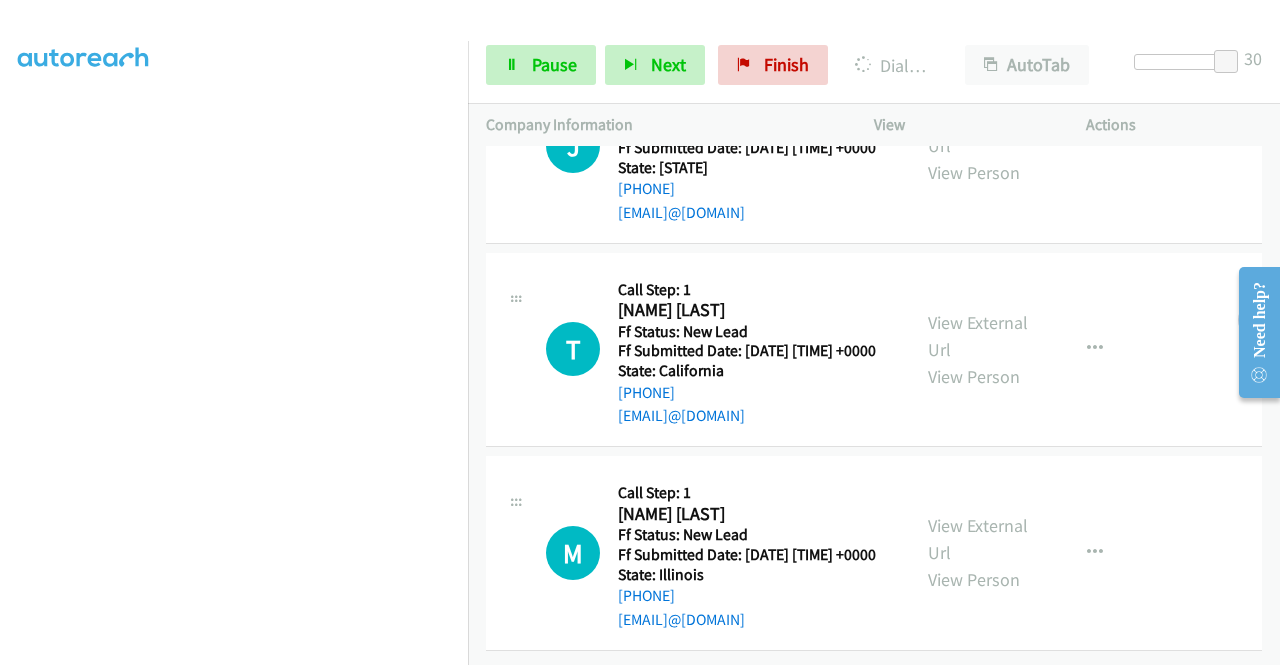 scroll, scrollTop: 7991, scrollLeft: 0, axis: vertical 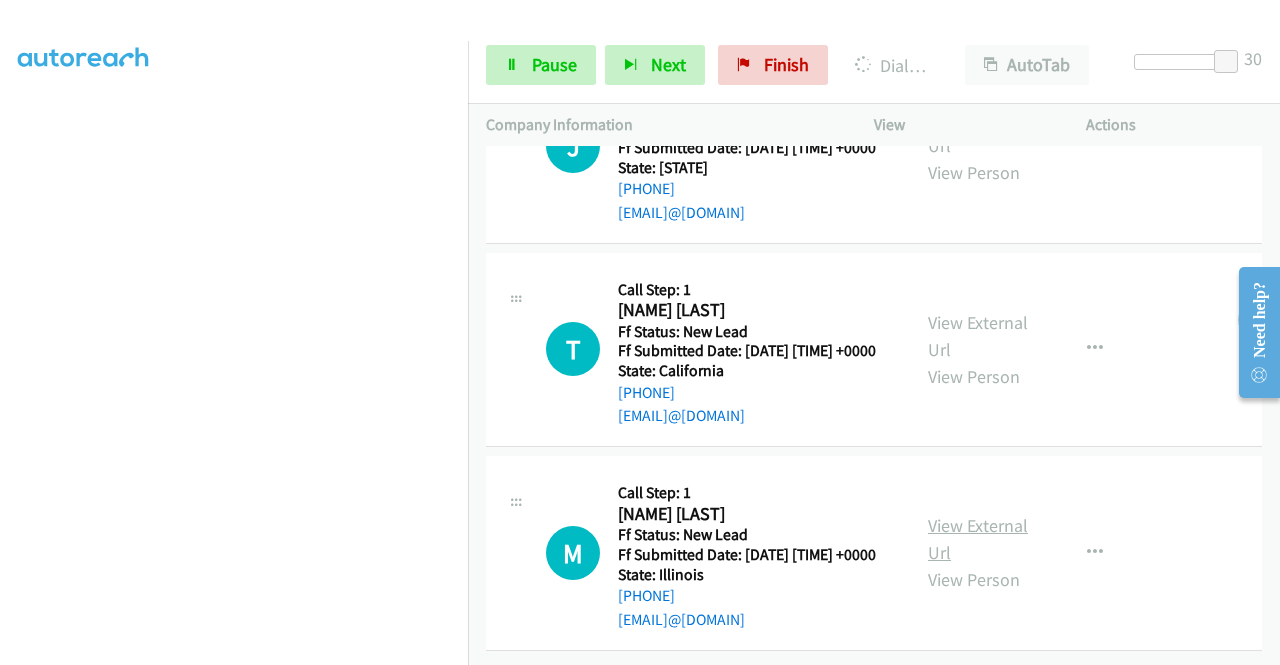 click on "View External Url" at bounding box center (978, 539) 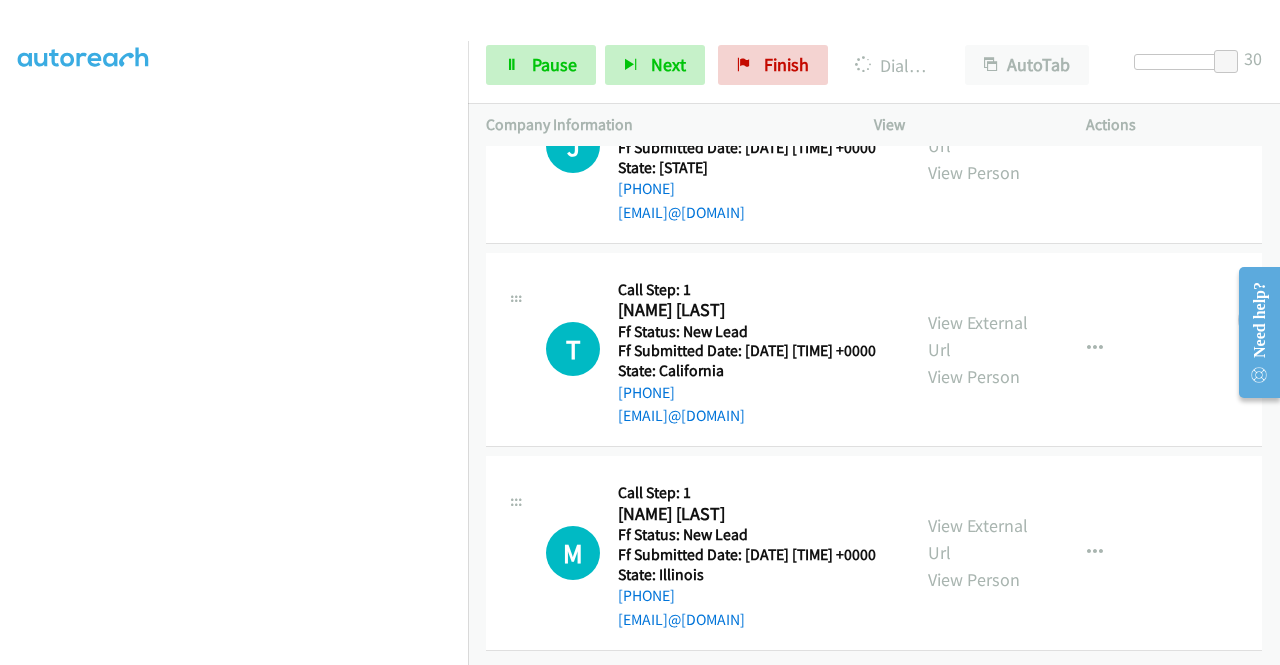 scroll, scrollTop: 8044, scrollLeft: 0, axis: vertical 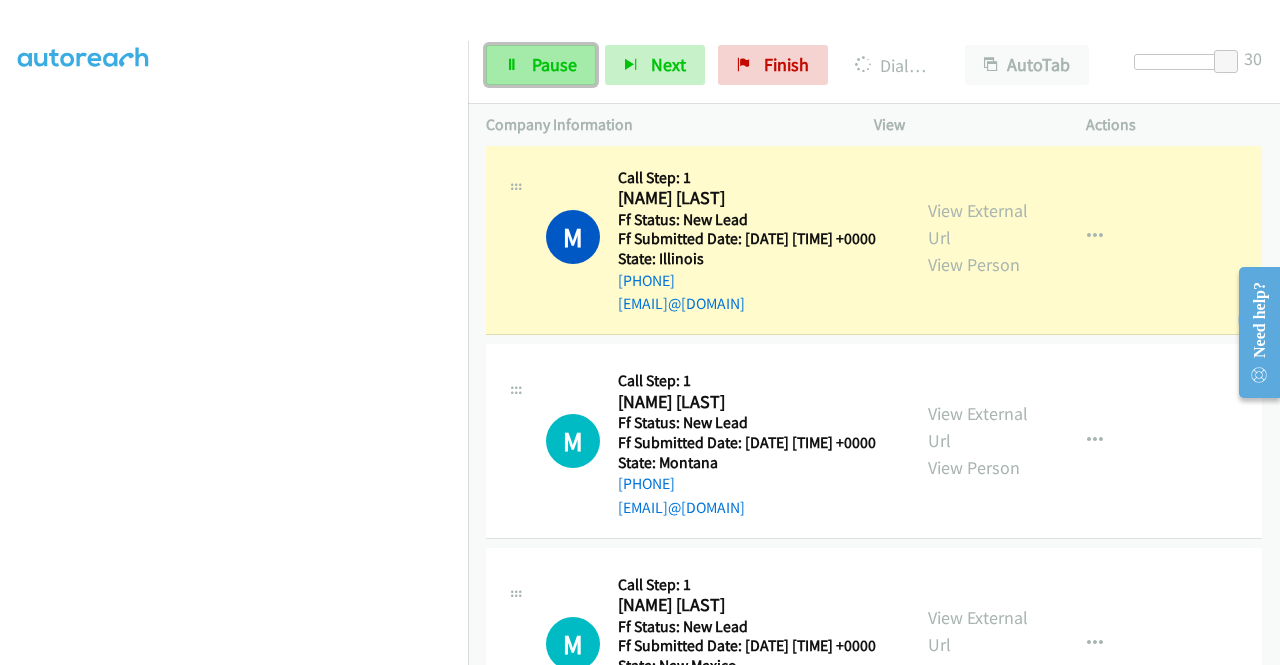click on "Pause" at bounding box center (554, 64) 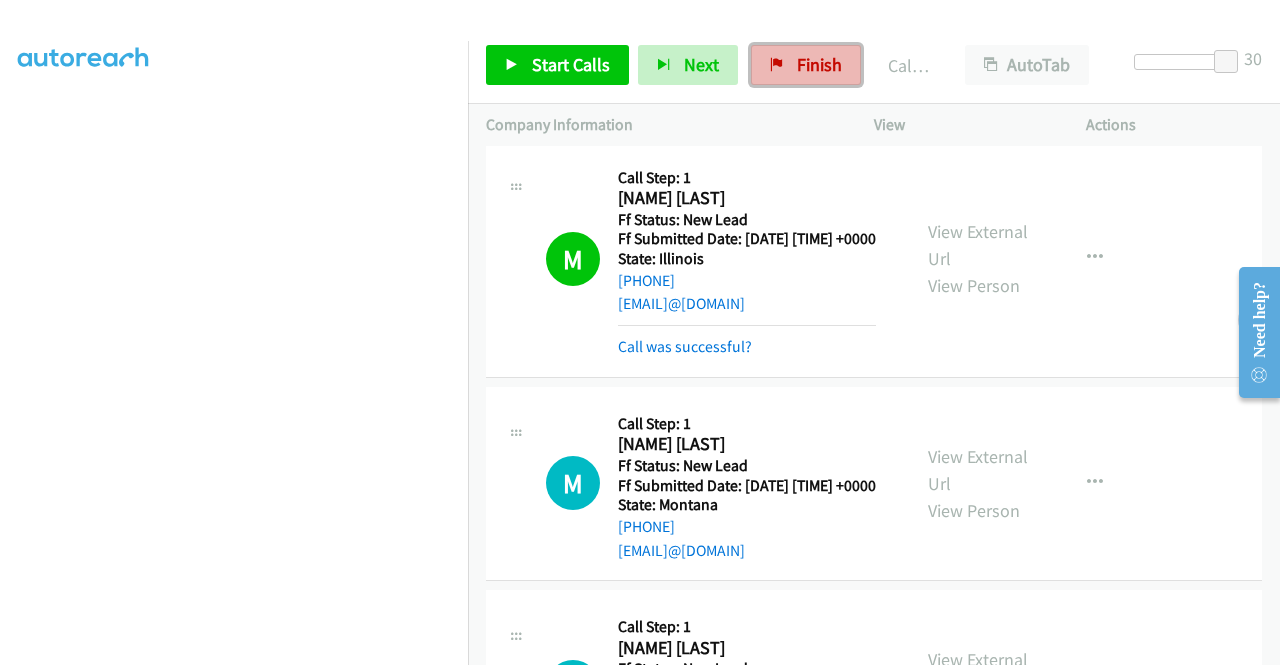 click on "Finish" at bounding box center (819, 64) 